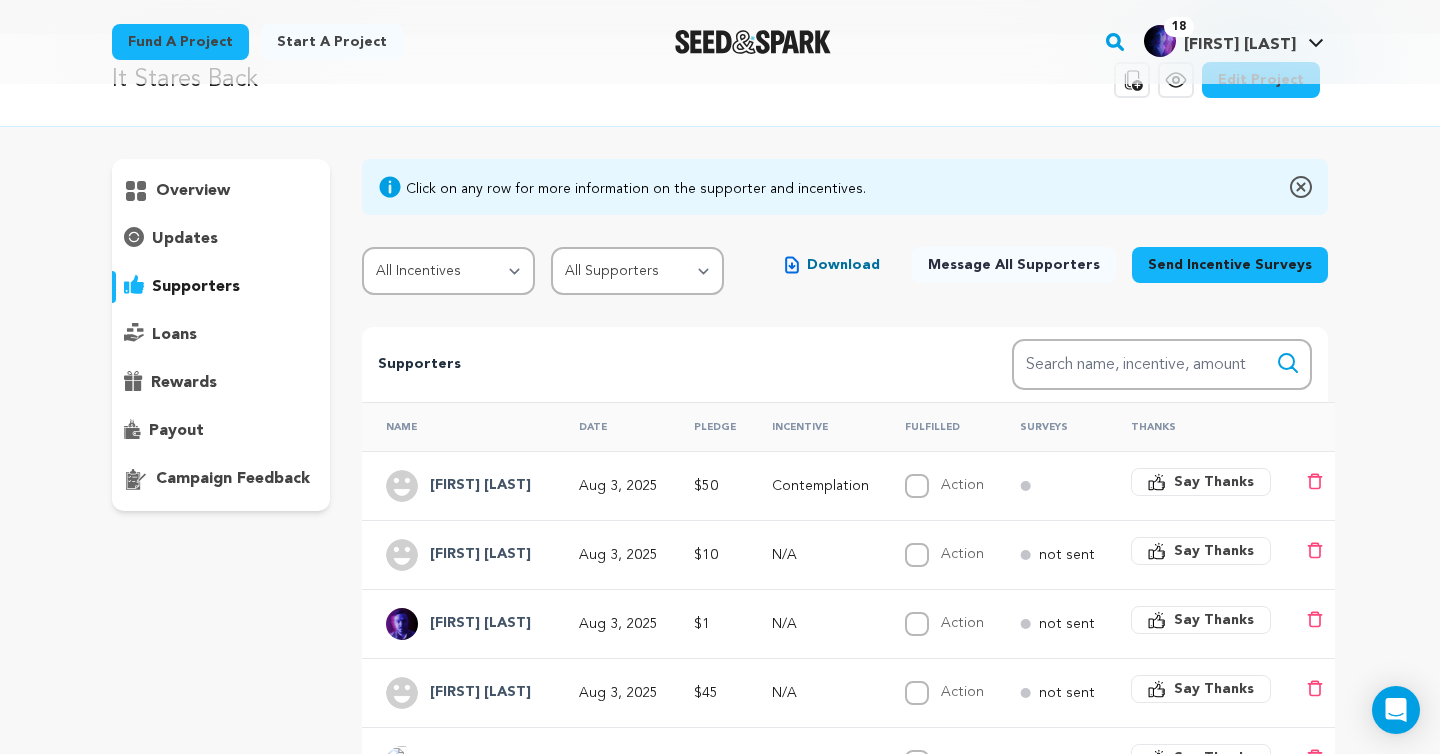 scroll, scrollTop: 0, scrollLeft: 0, axis: both 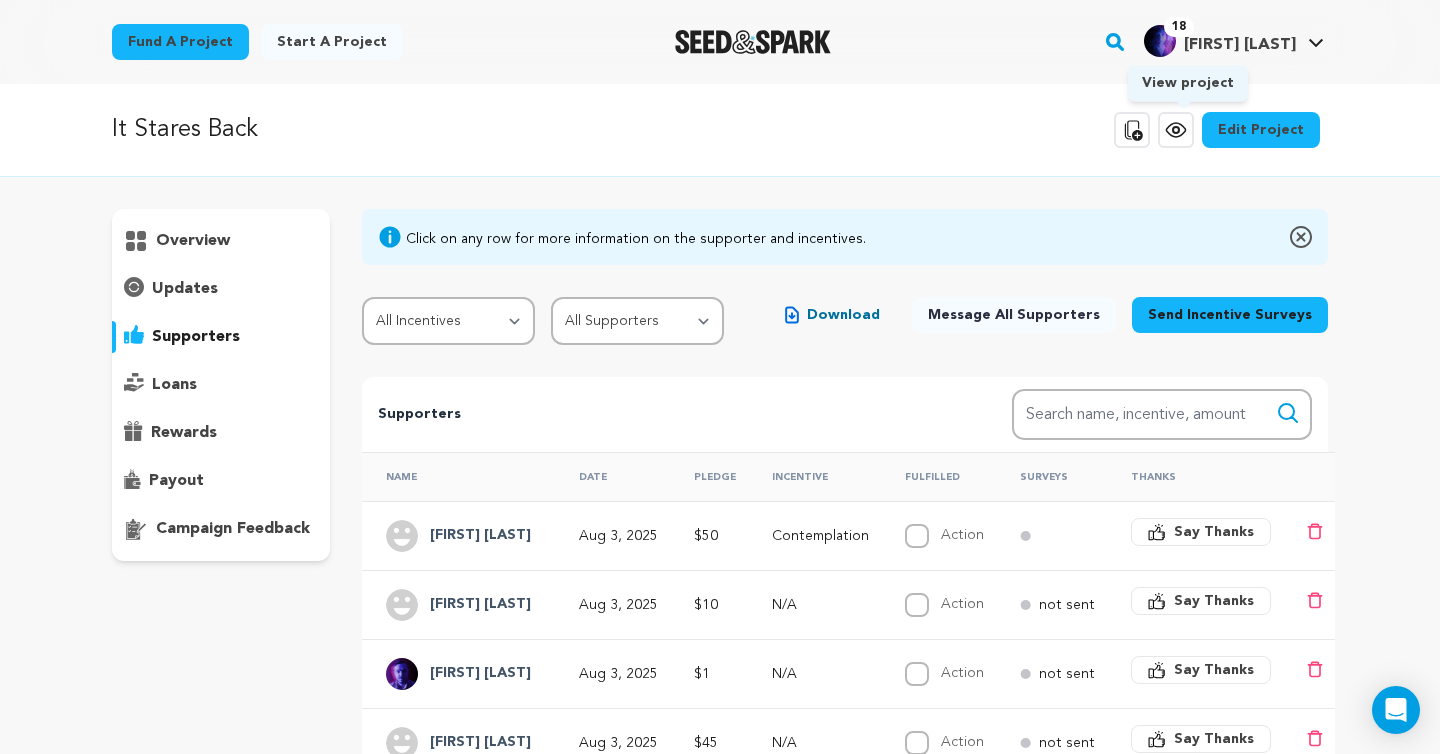 click 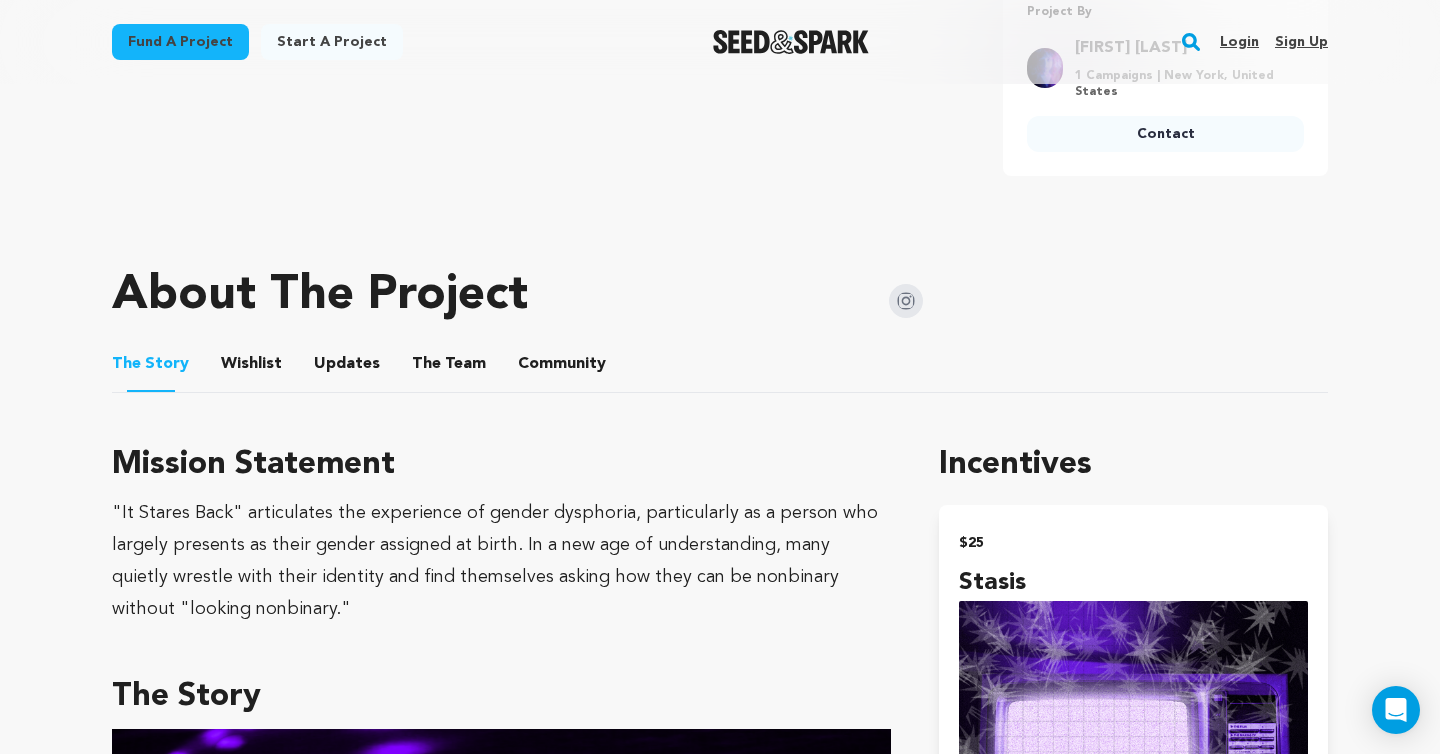 scroll, scrollTop: 589, scrollLeft: 0, axis: vertical 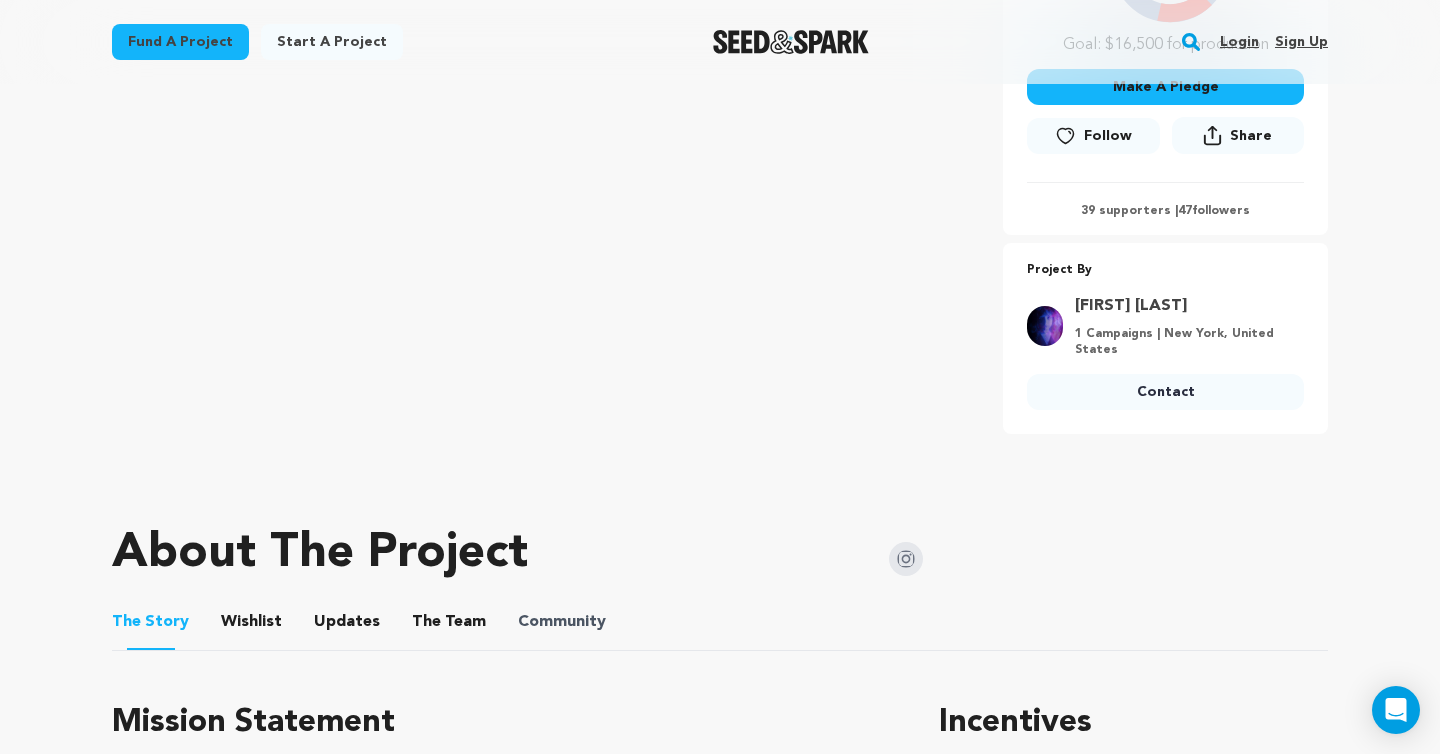 click on "Community" at bounding box center (562, 622) 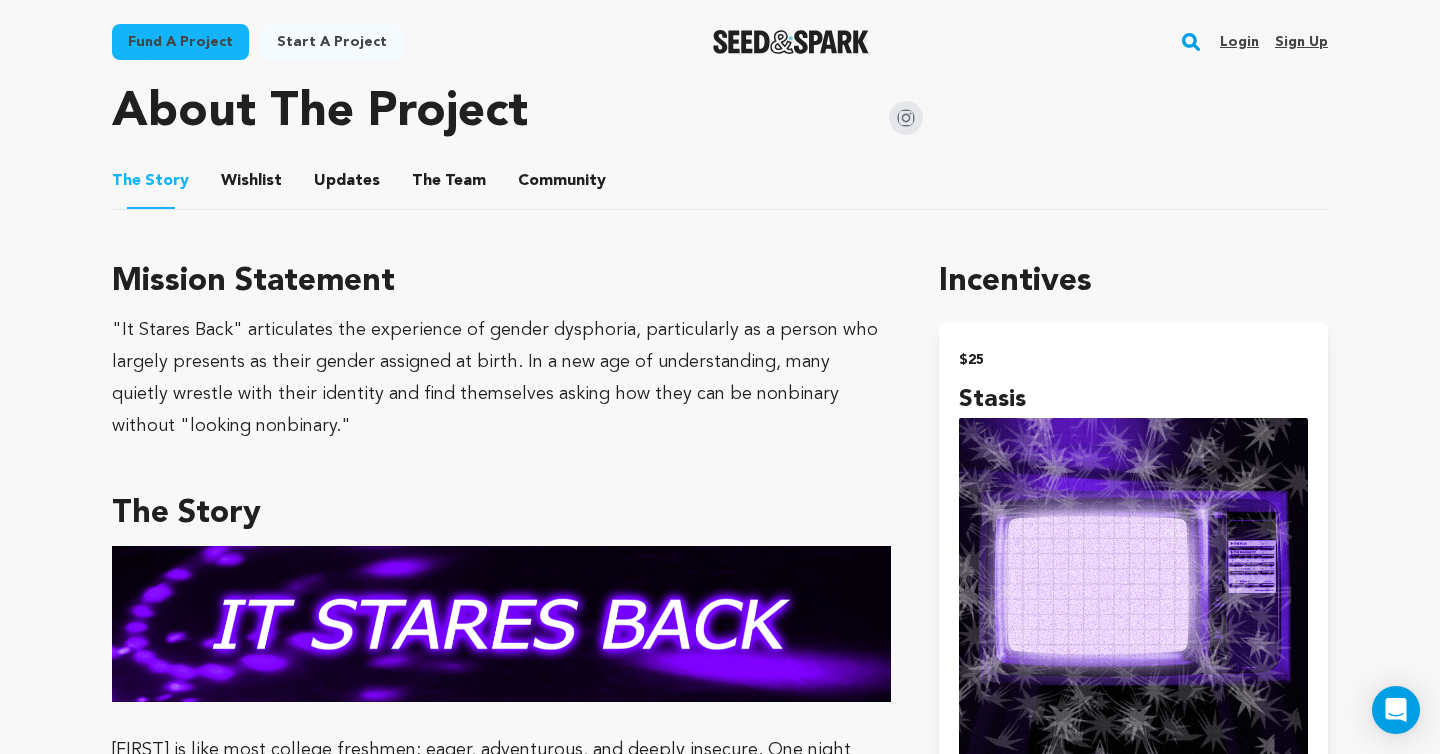 scroll, scrollTop: 1029, scrollLeft: 0, axis: vertical 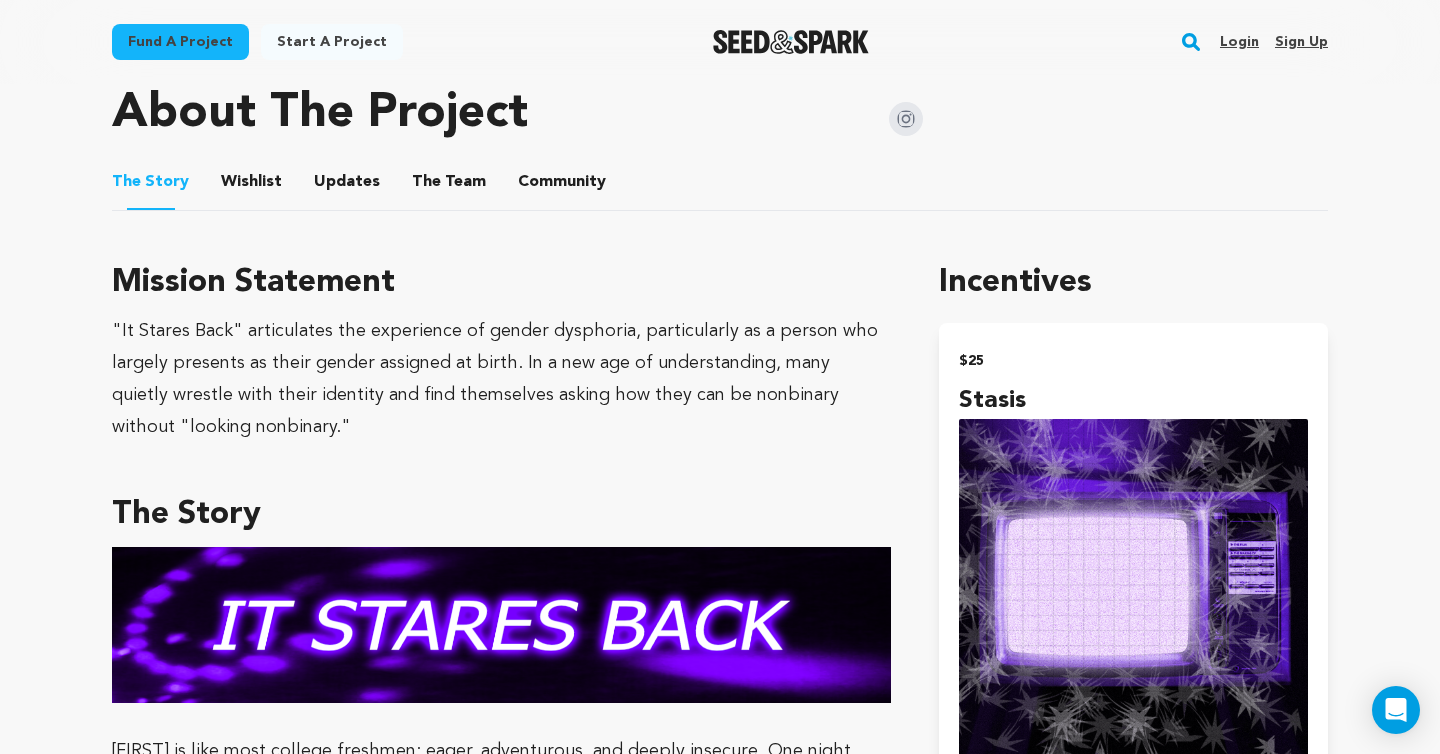 click on "Community" at bounding box center [562, 186] 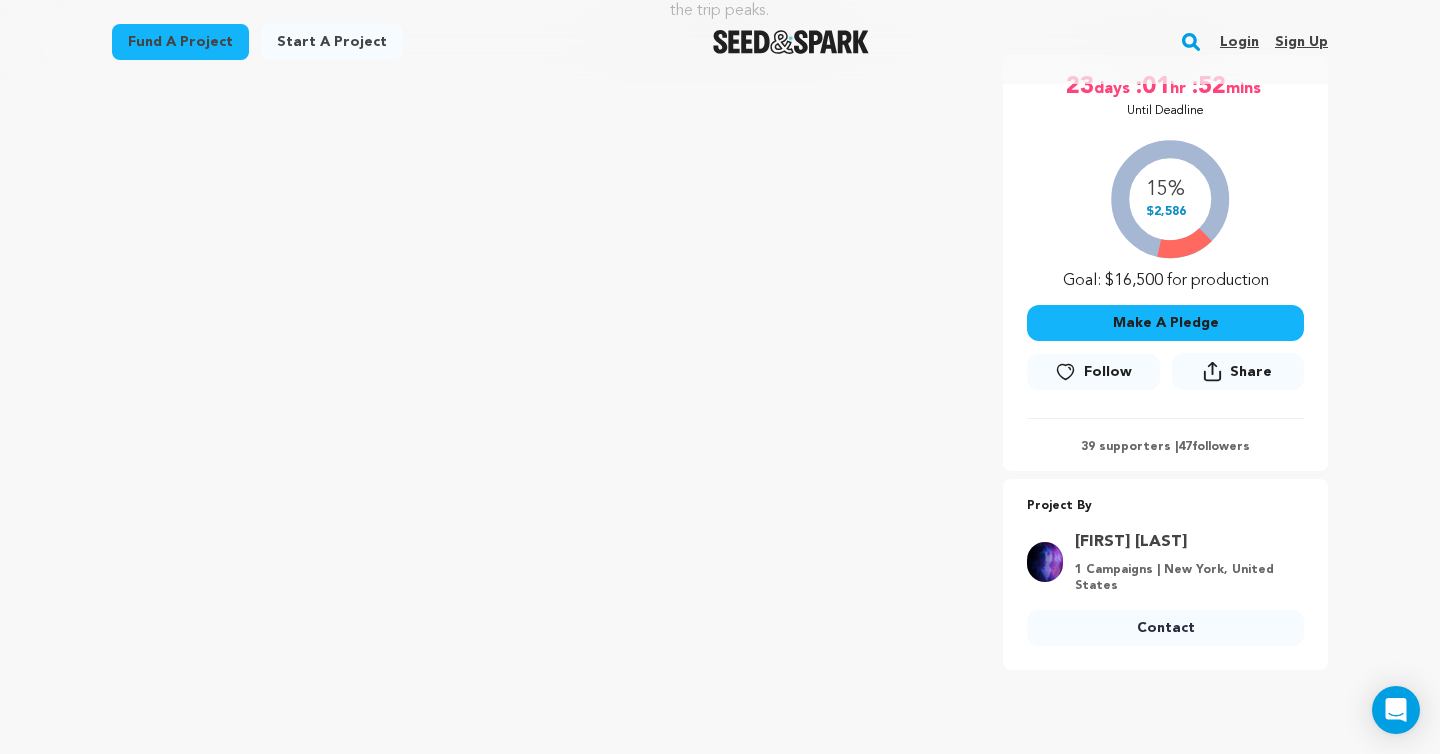 scroll, scrollTop: 68, scrollLeft: 0, axis: vertical 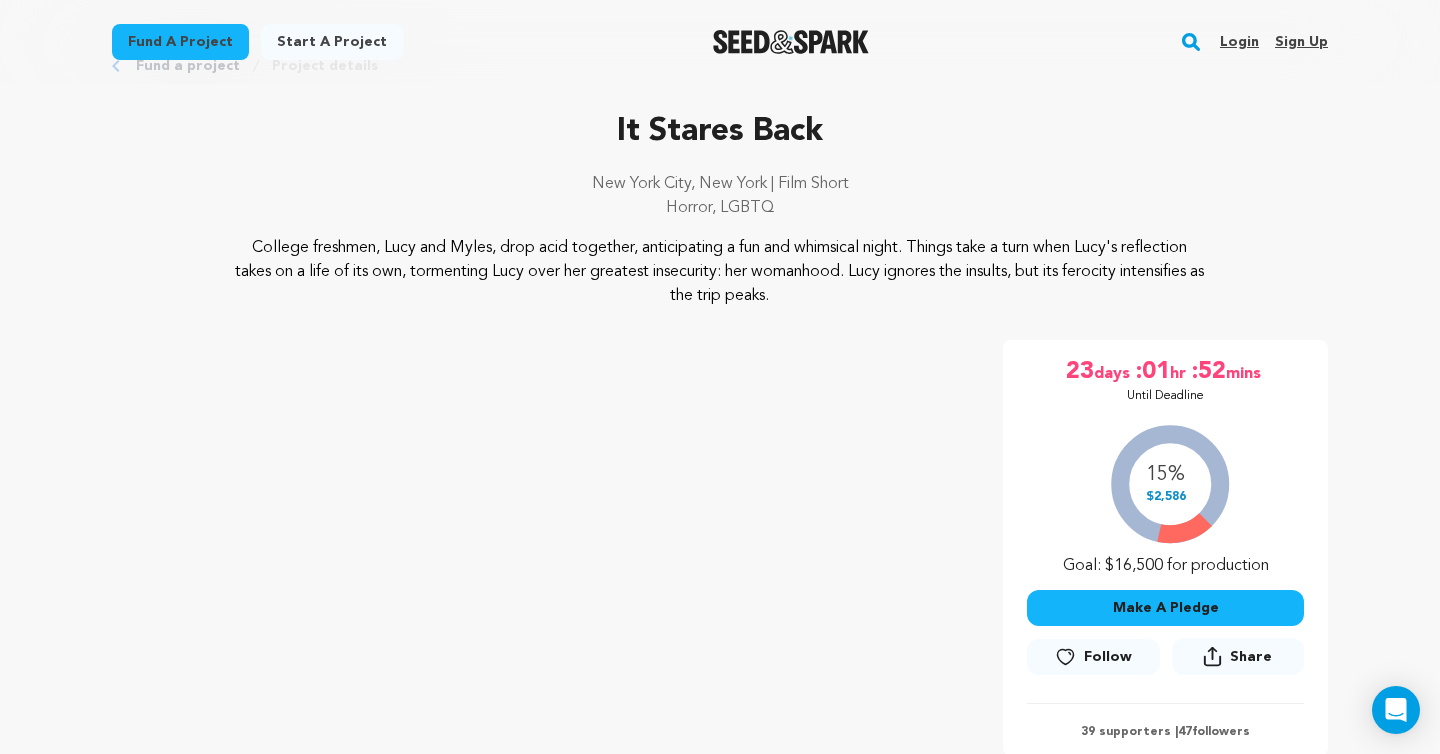click on "Login" at bounding box center (1239, 42) 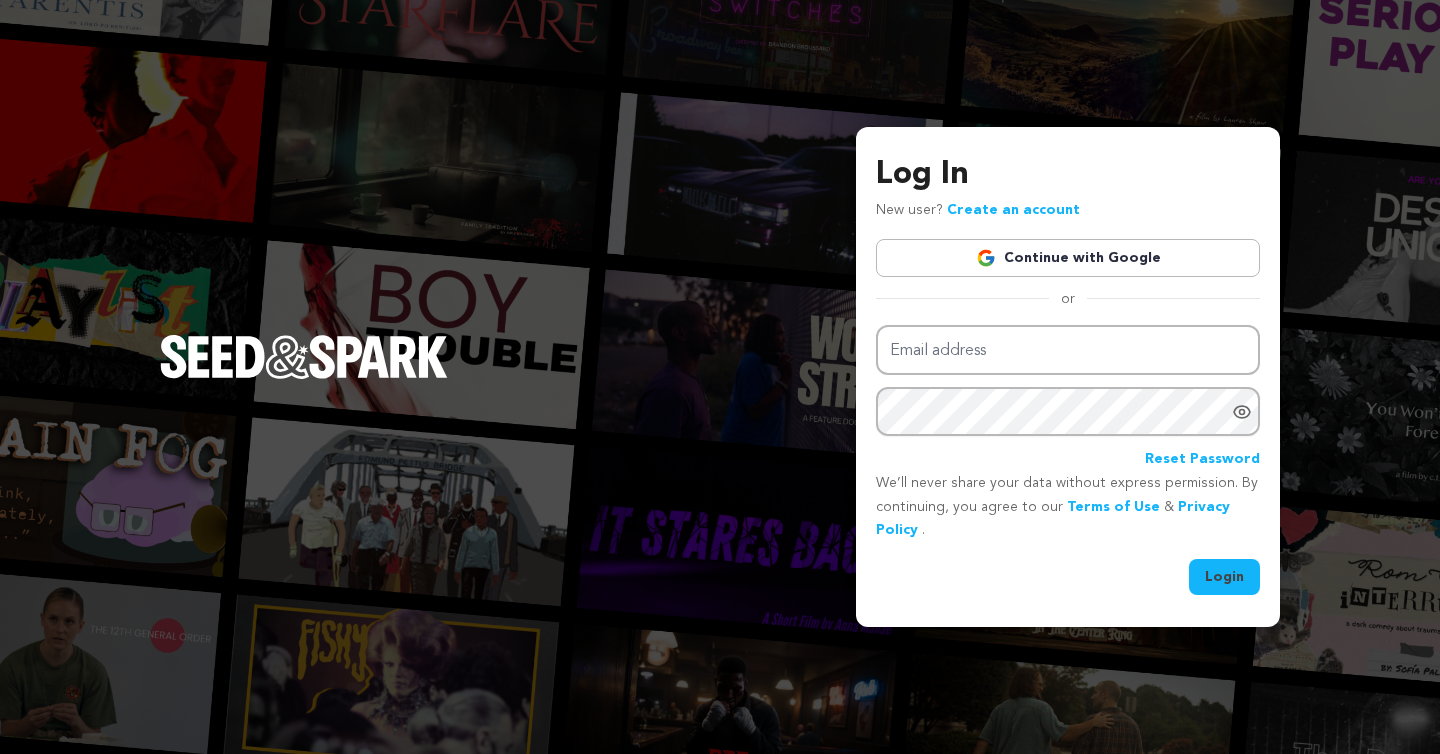 scroll, scrollTop: 0, scrollLeft: 0, axis: both 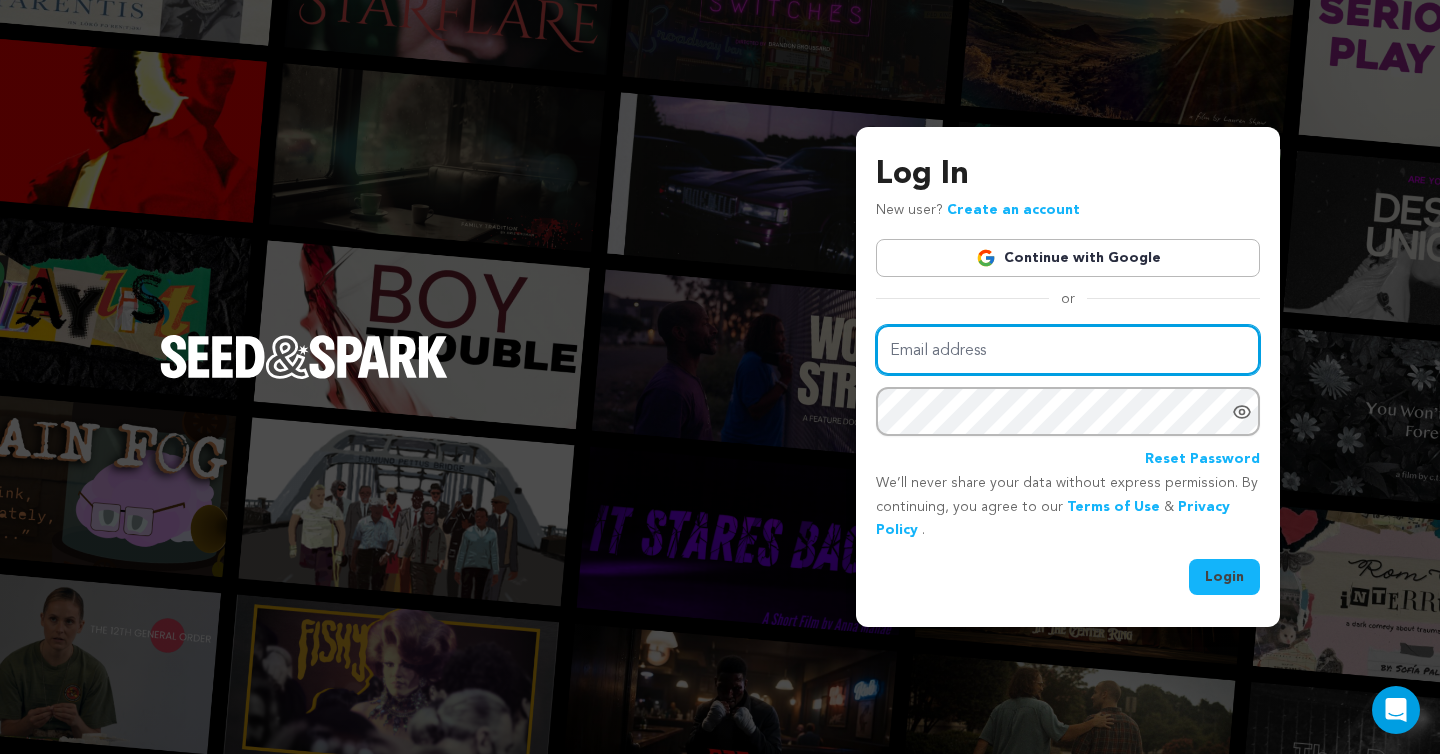 type on "[USERNAME]@example.com" 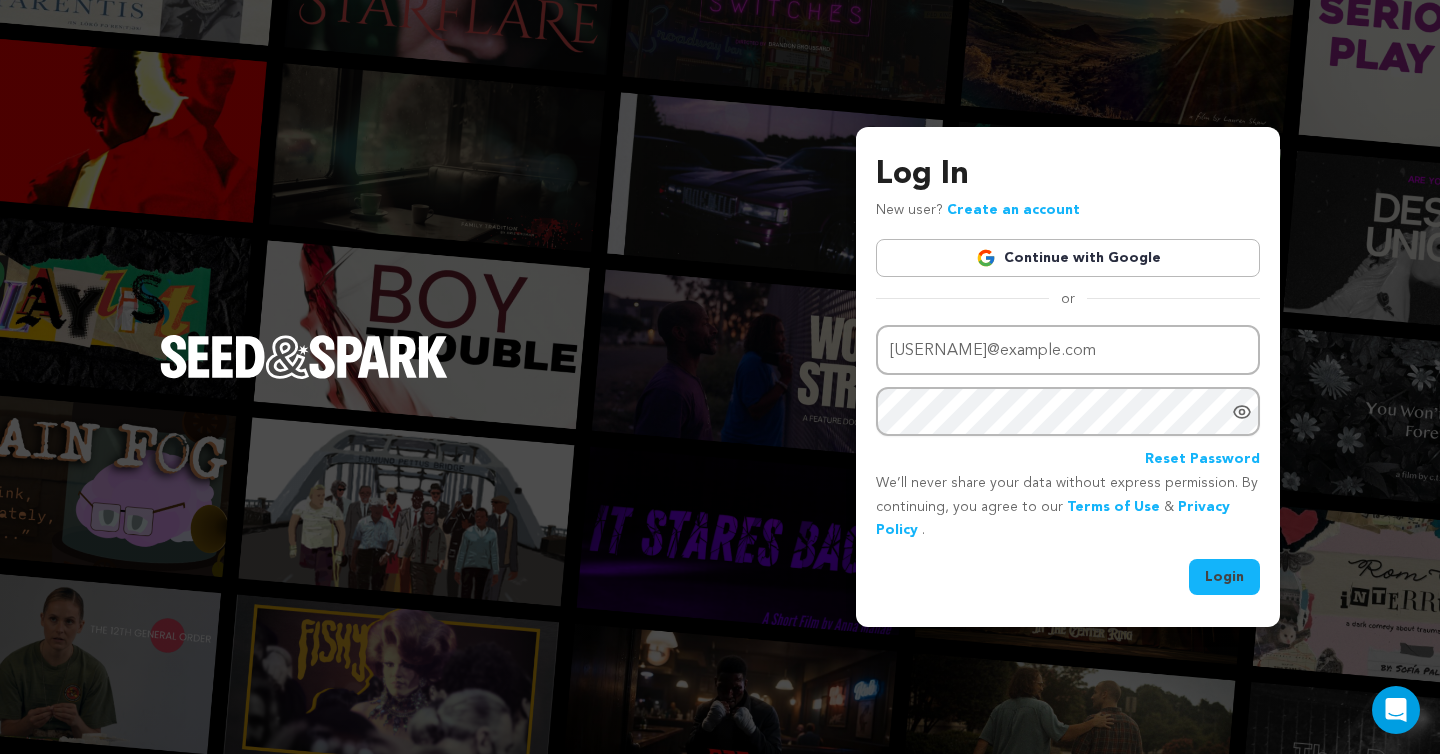 click on "Login" at bounding box center [1224, 577] 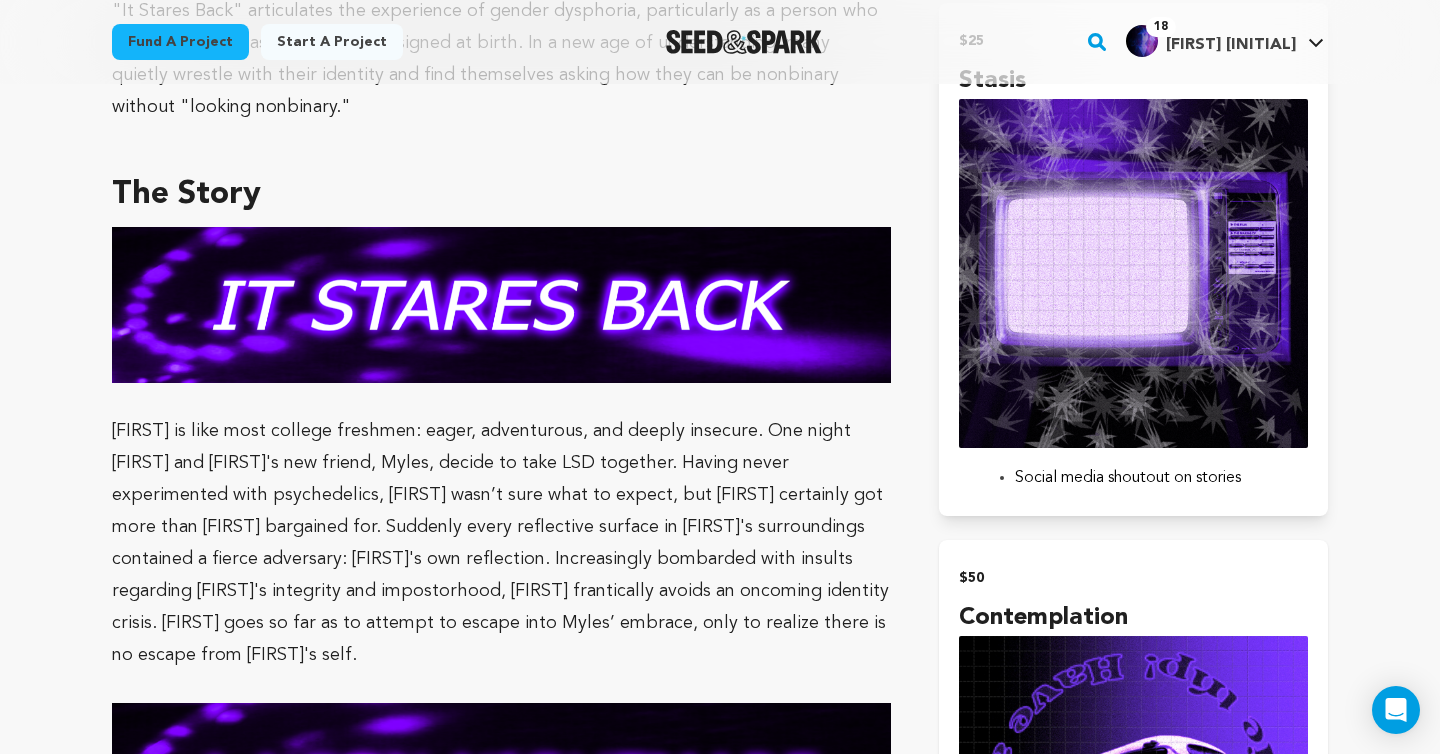 scroll, scrollTop: 879, scrollLeft: 0, axis: vertical 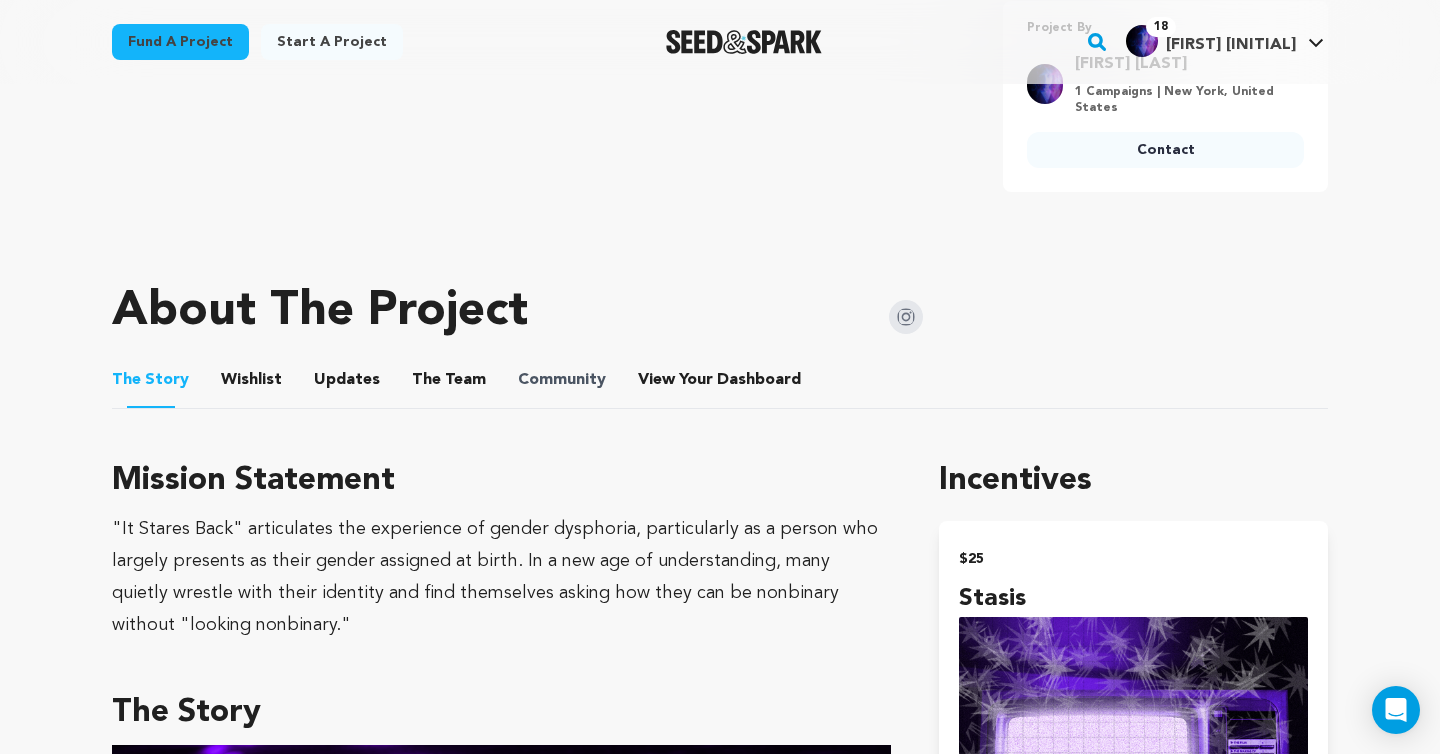click on "Community" at bounding box center [562, 380] 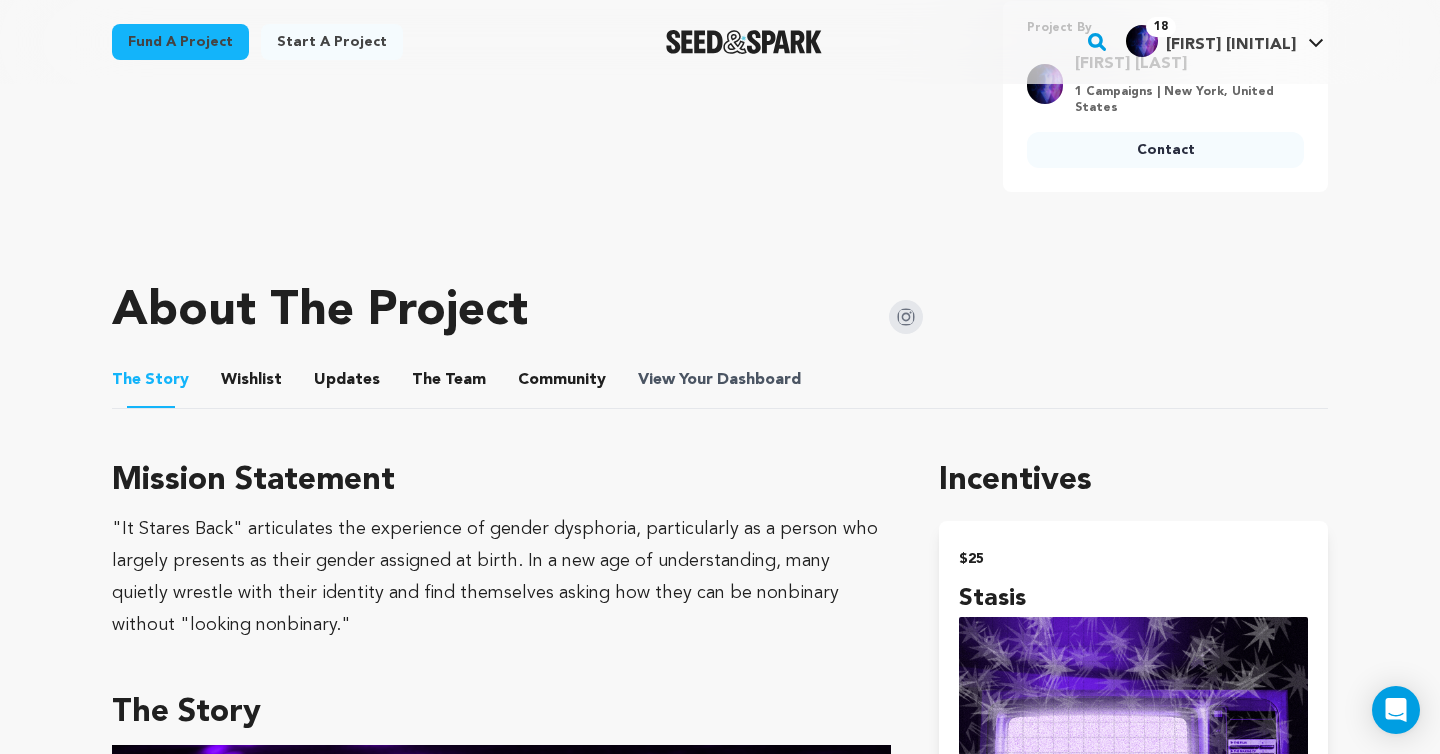 click on "View   Your   Dashboard" at bounding box center (721, 380) 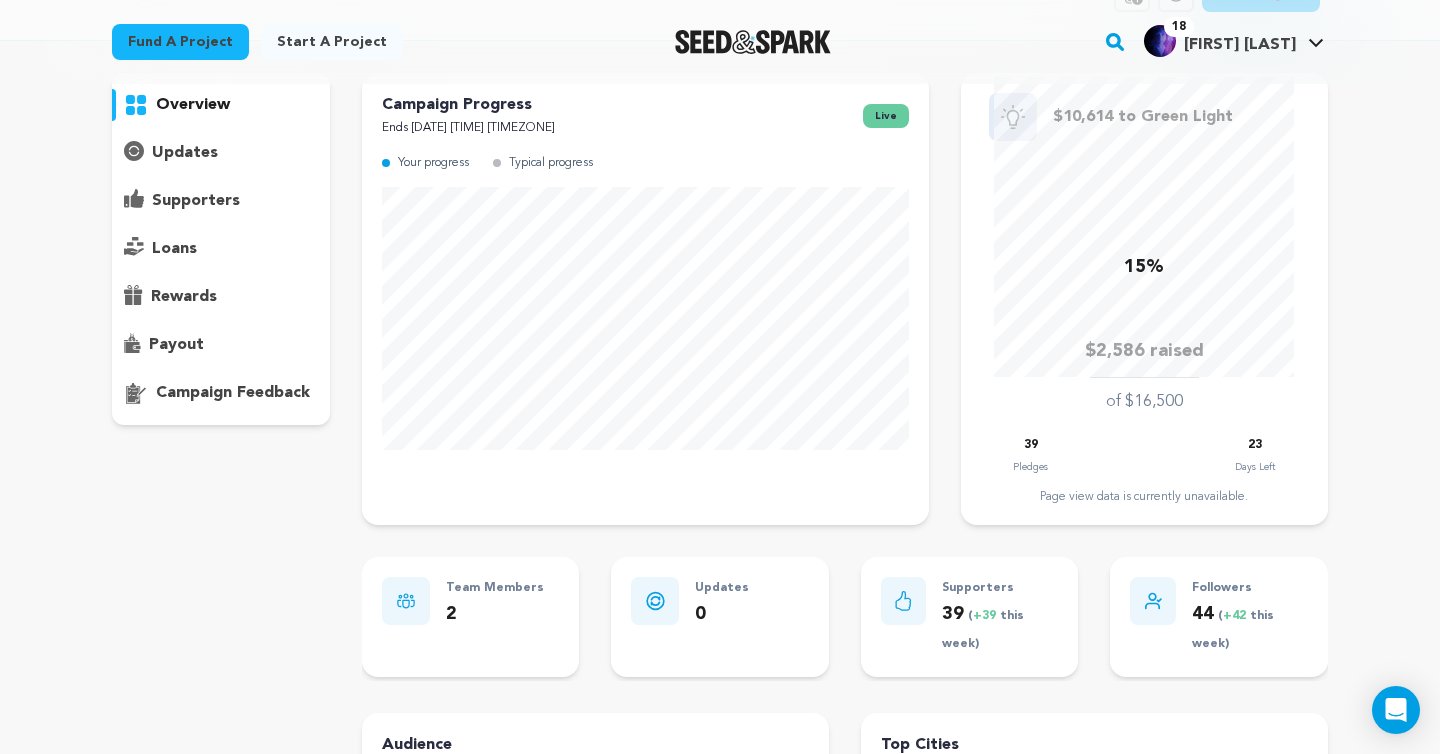 scroll, scrollTop: 132, scrollLeft: 0, axis: vertical 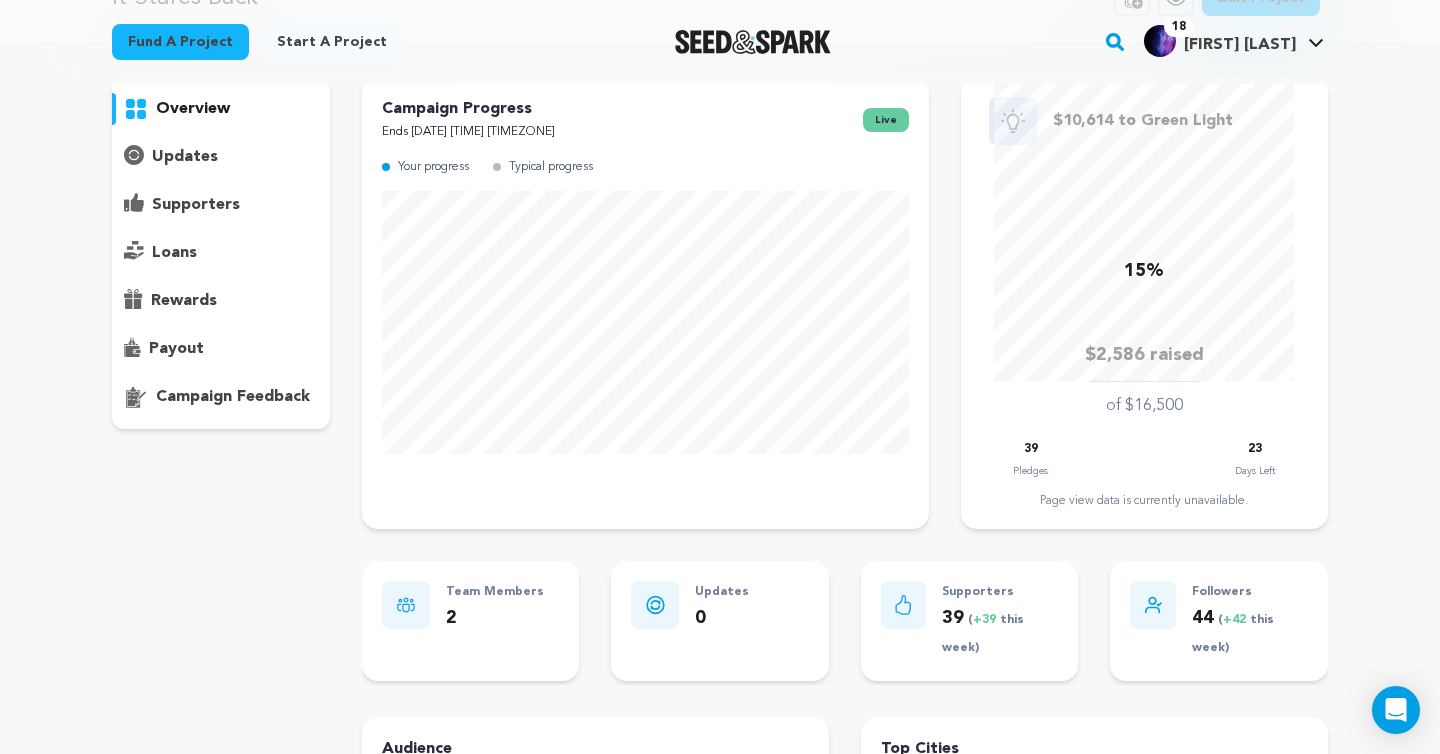 click at bounding box center (497, 167) 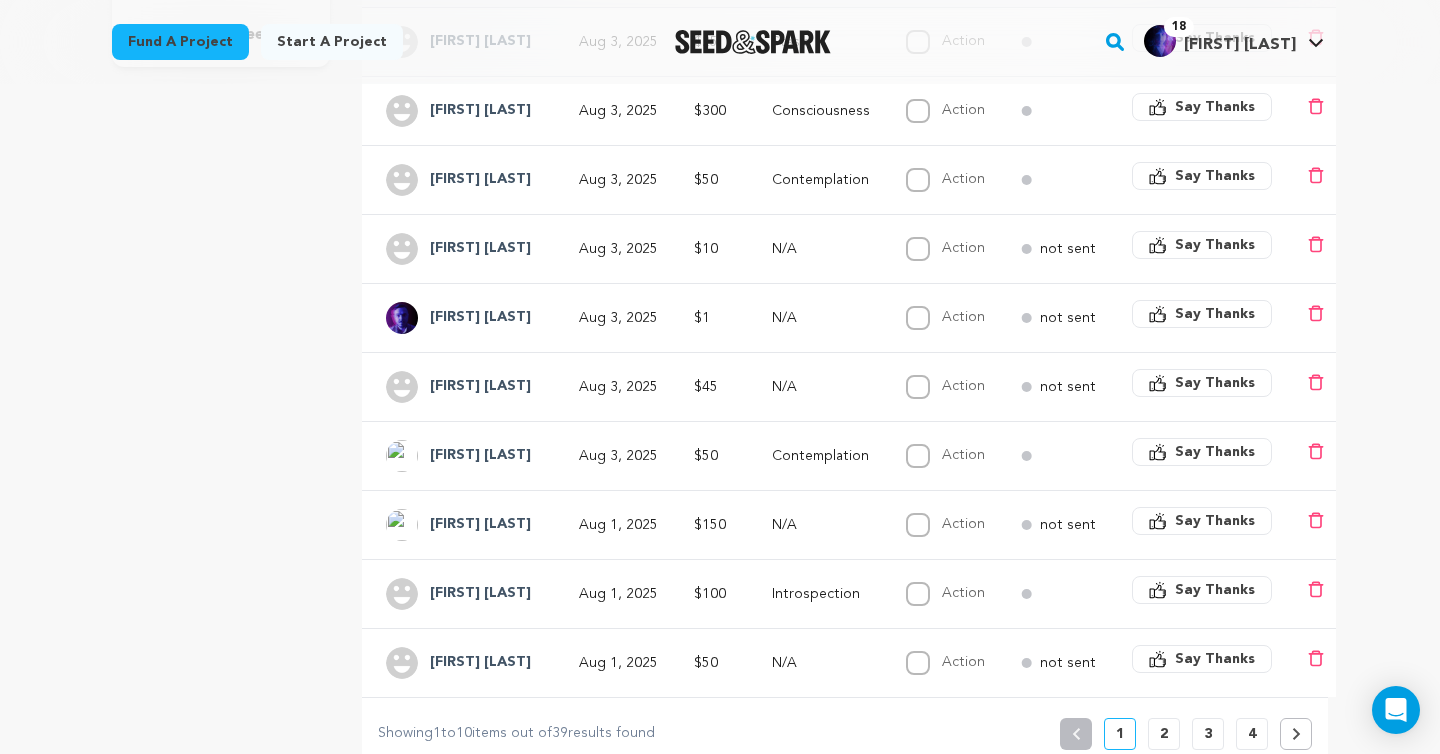 scroll, scrollTop: 899, scrollLeft: 0, axis: vertical 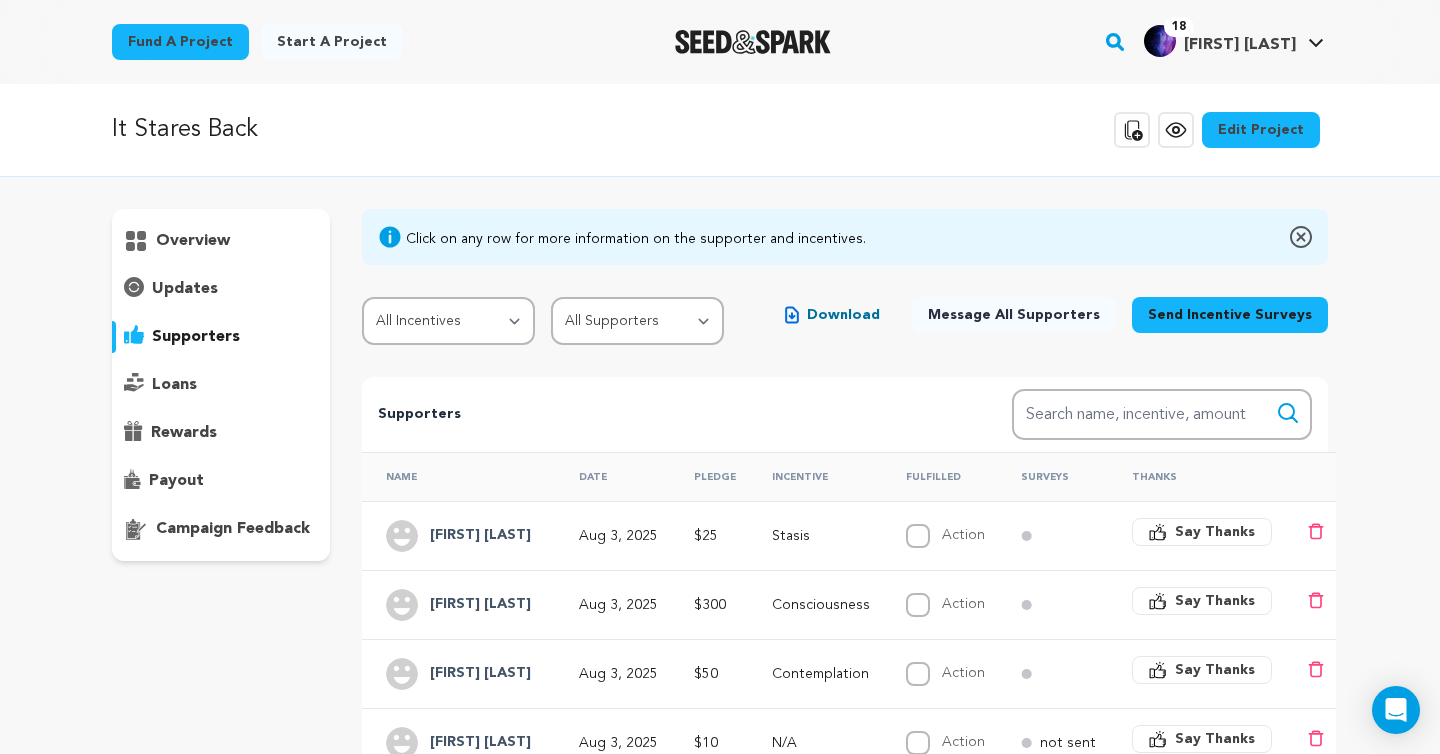 click on "overview" at bounding box center (193, 241) 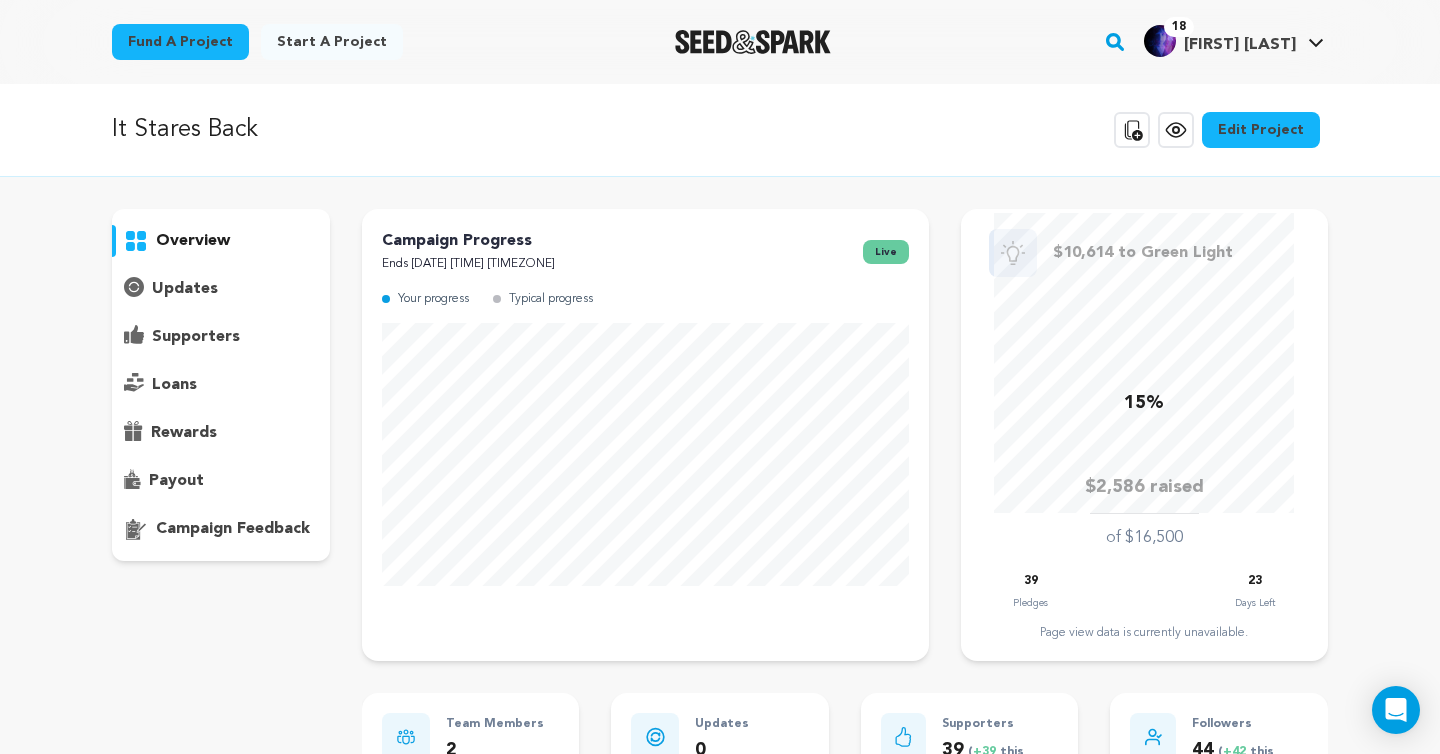 click 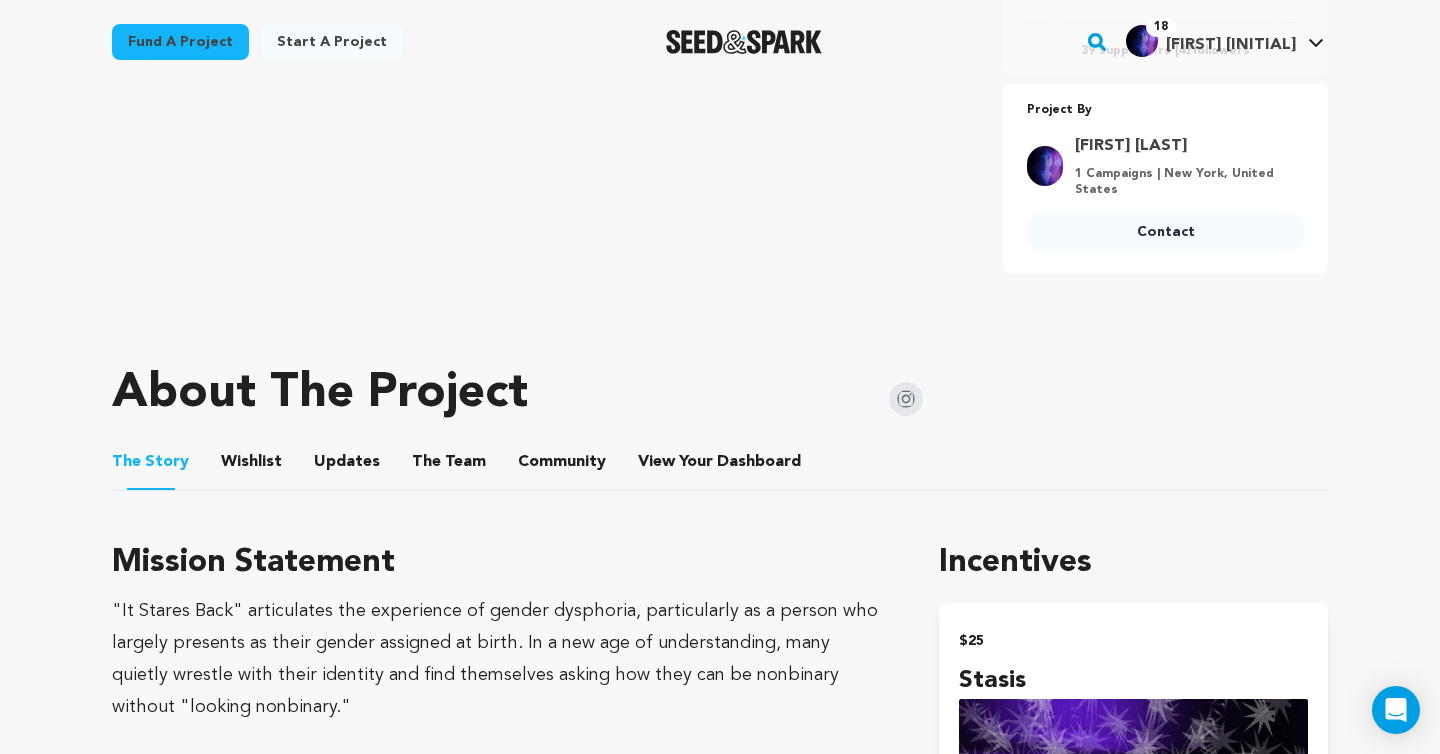 scroll, scrollTop: 711, scrollLeft: 0, axis: vertical 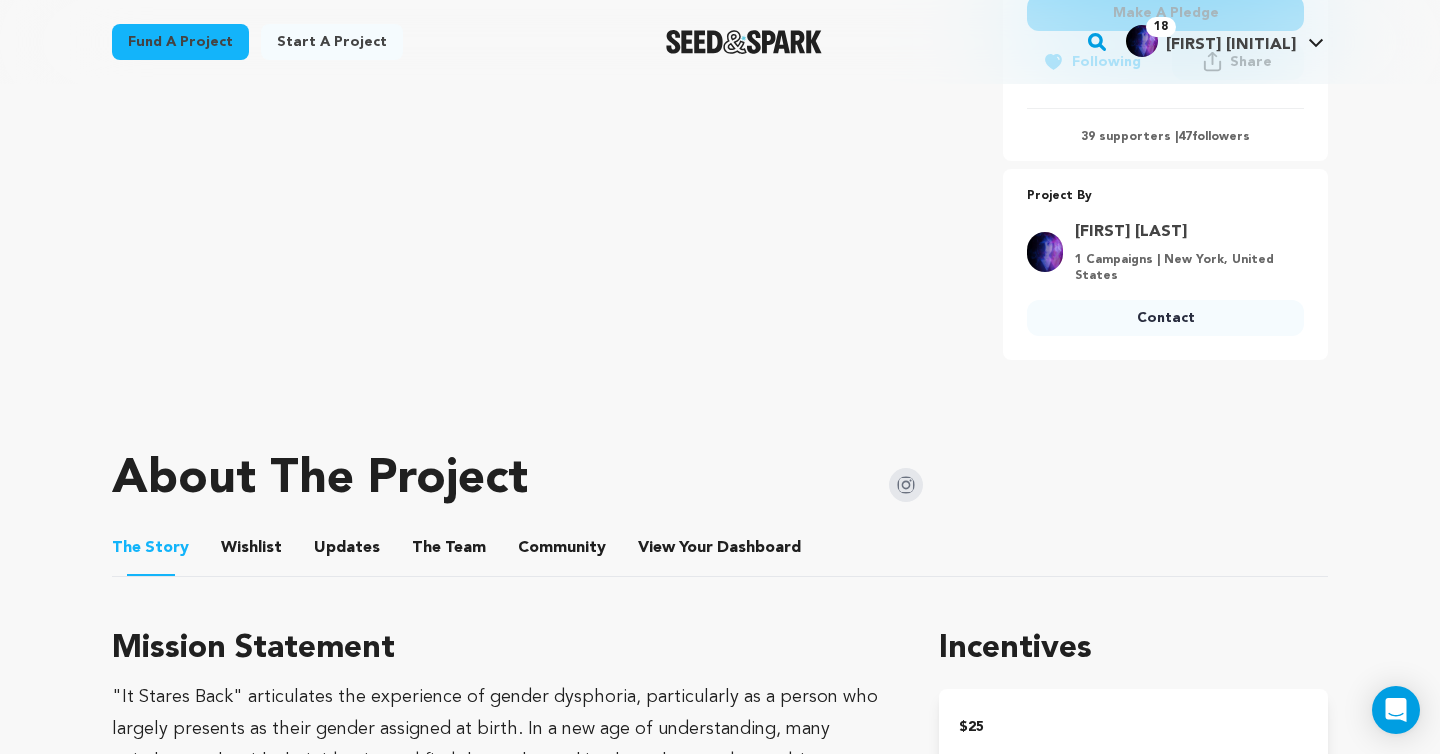 click on "Community" at bounding box center [562, 552] 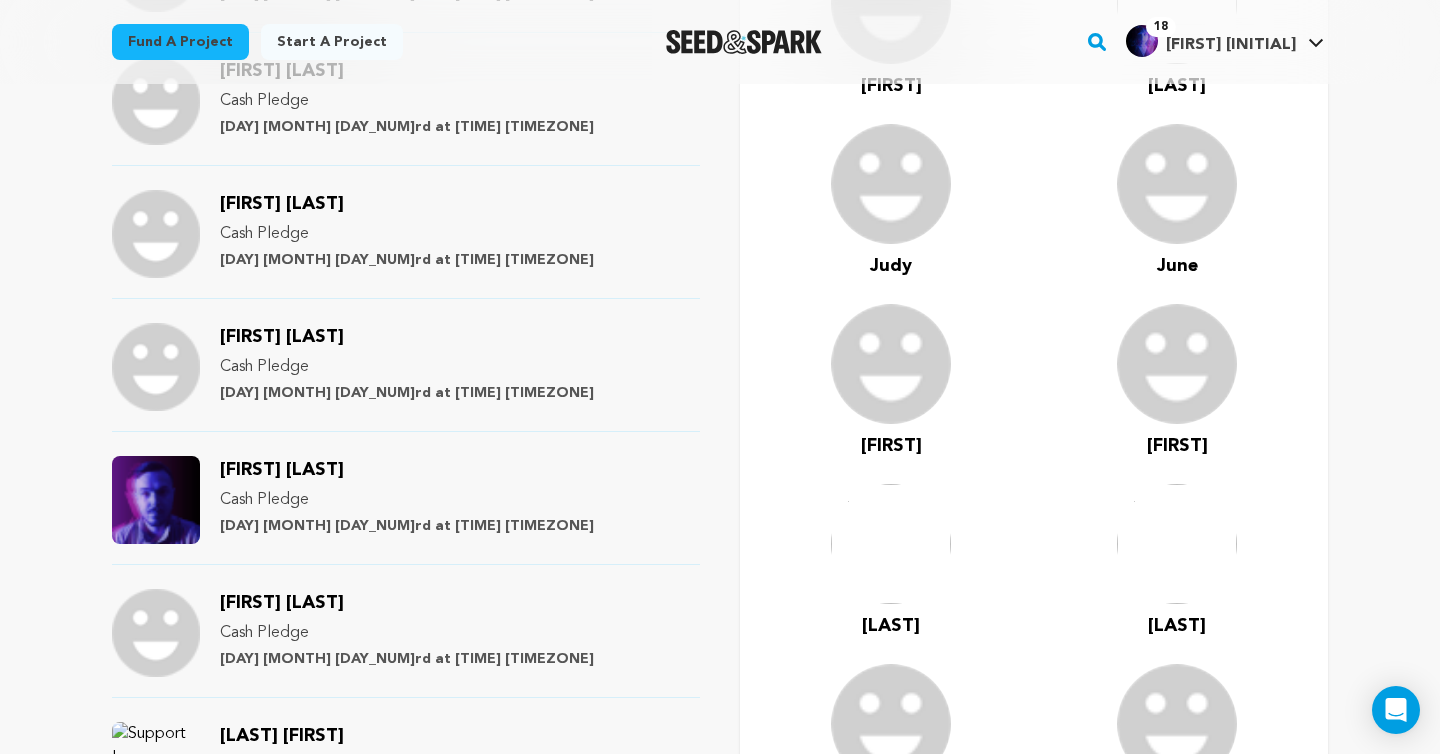 scroll, scrollTop: 1980, scrollLeft: 0, axis: vertical 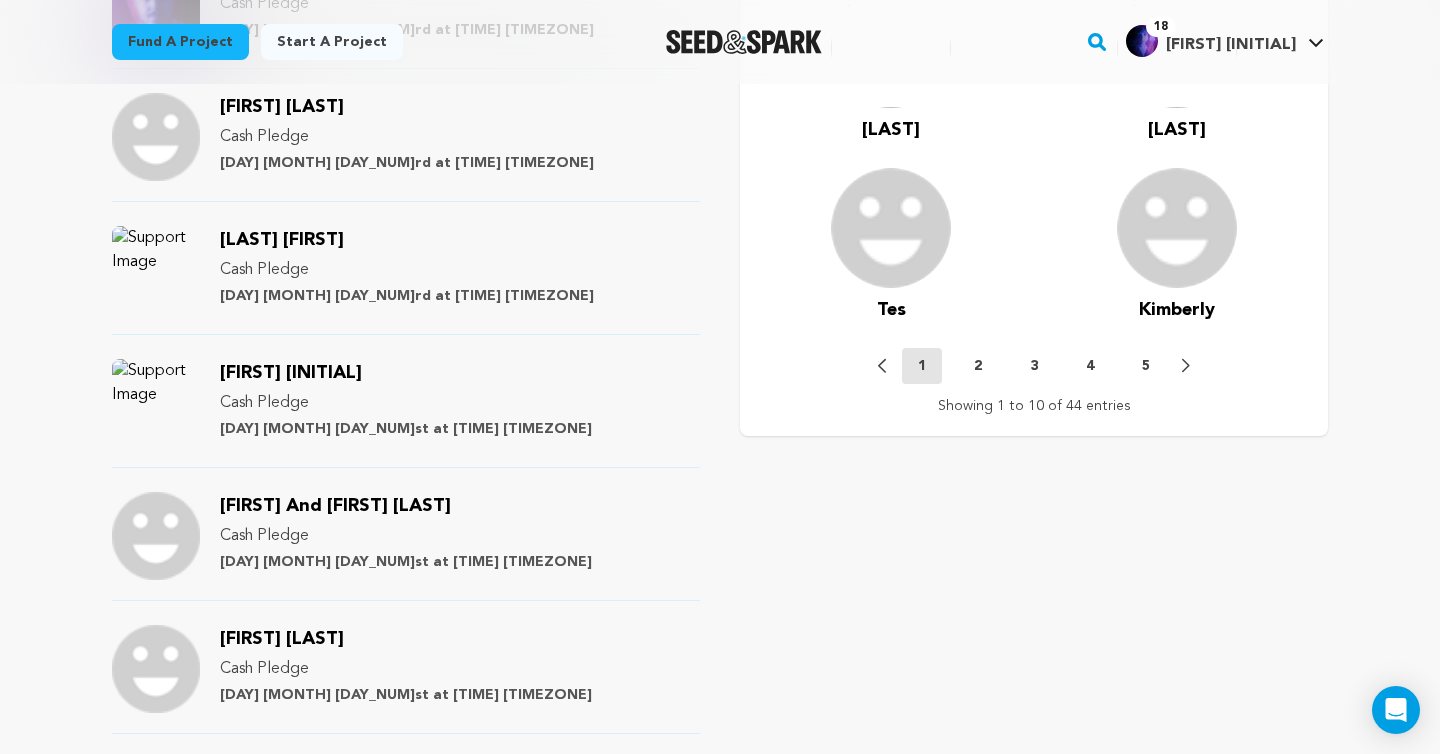 click on "2" at bounding box center (978, 366) 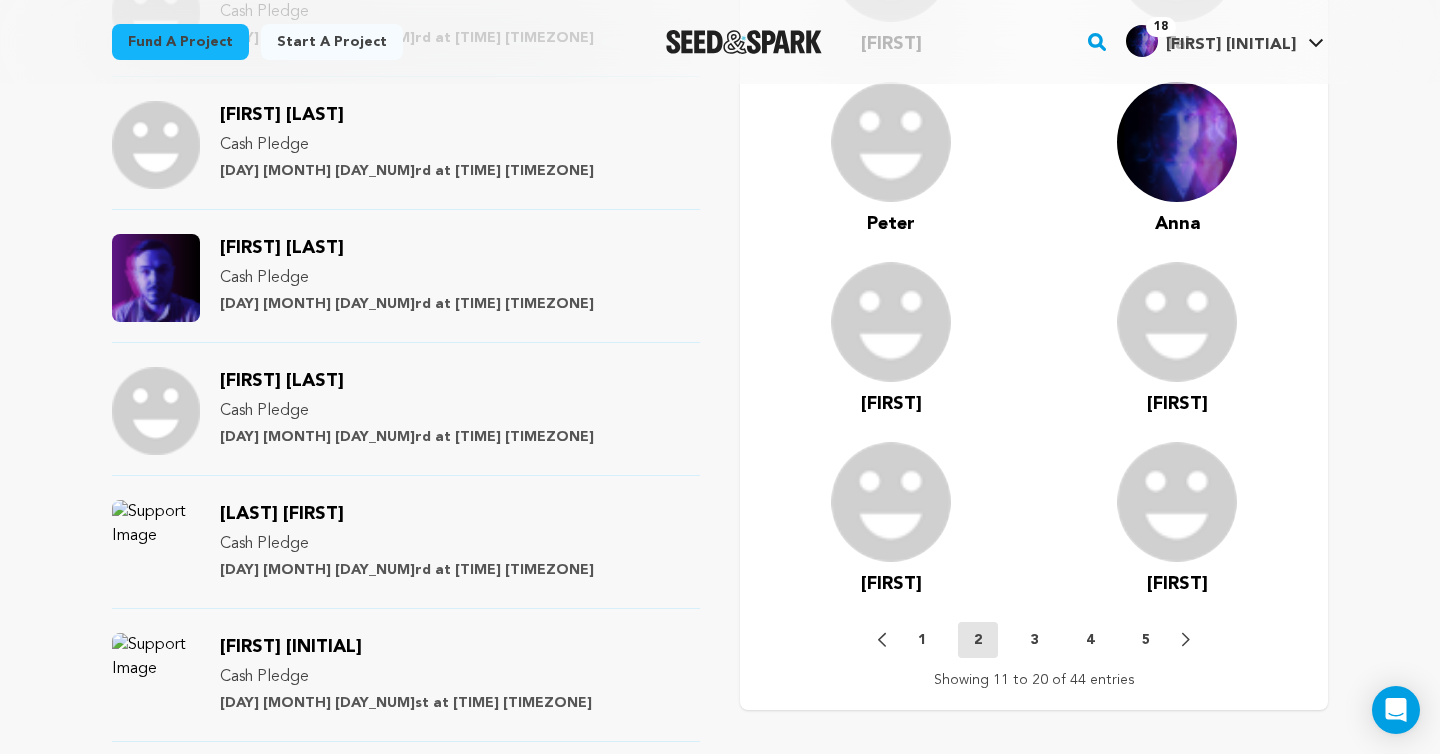 scroll, scrollTop: 1715, scrollLeft: 0, axis: vertical 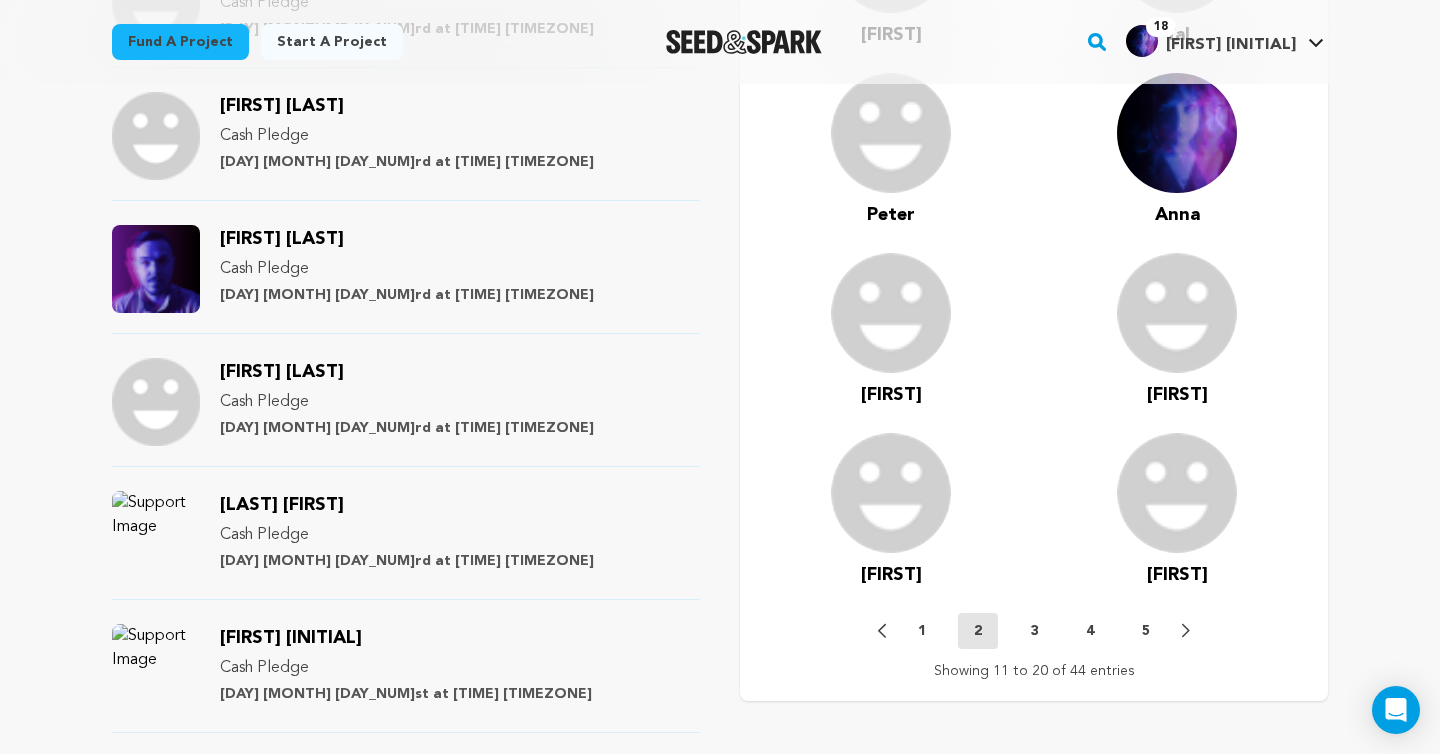 click on "3" at bounding box center [1034, 631] 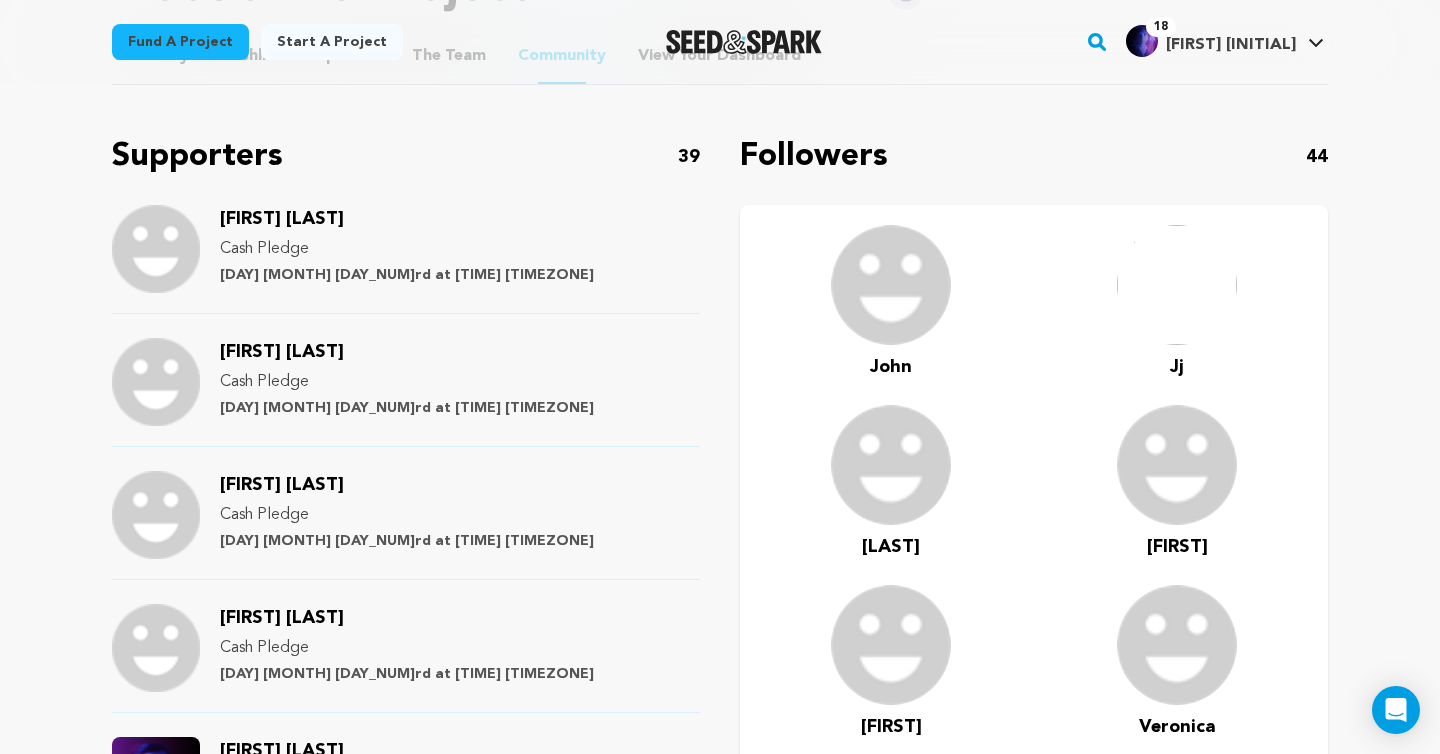 scroll, scrollTop: 1199, scrollLeft: 0, axis: vertical 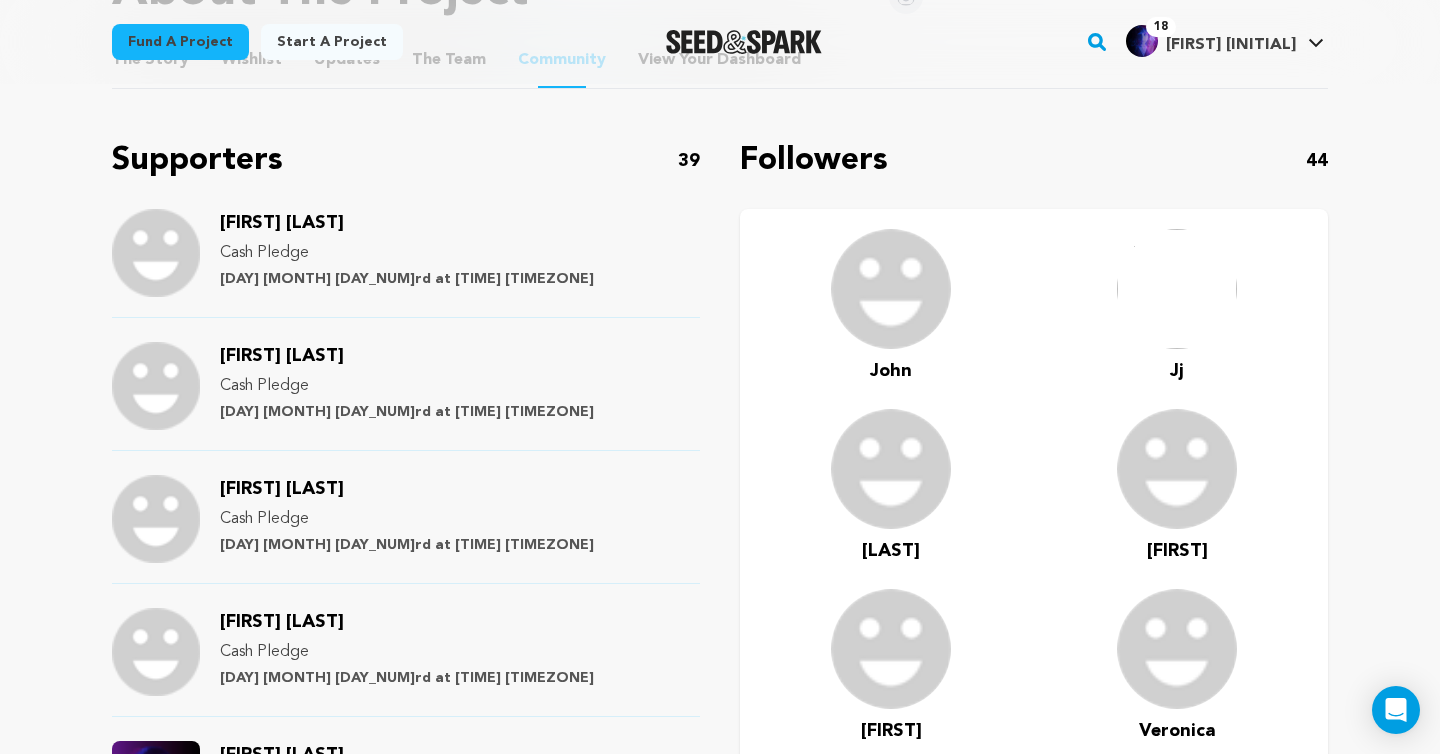 click on "Jj" at bounding box center (1177, 371) 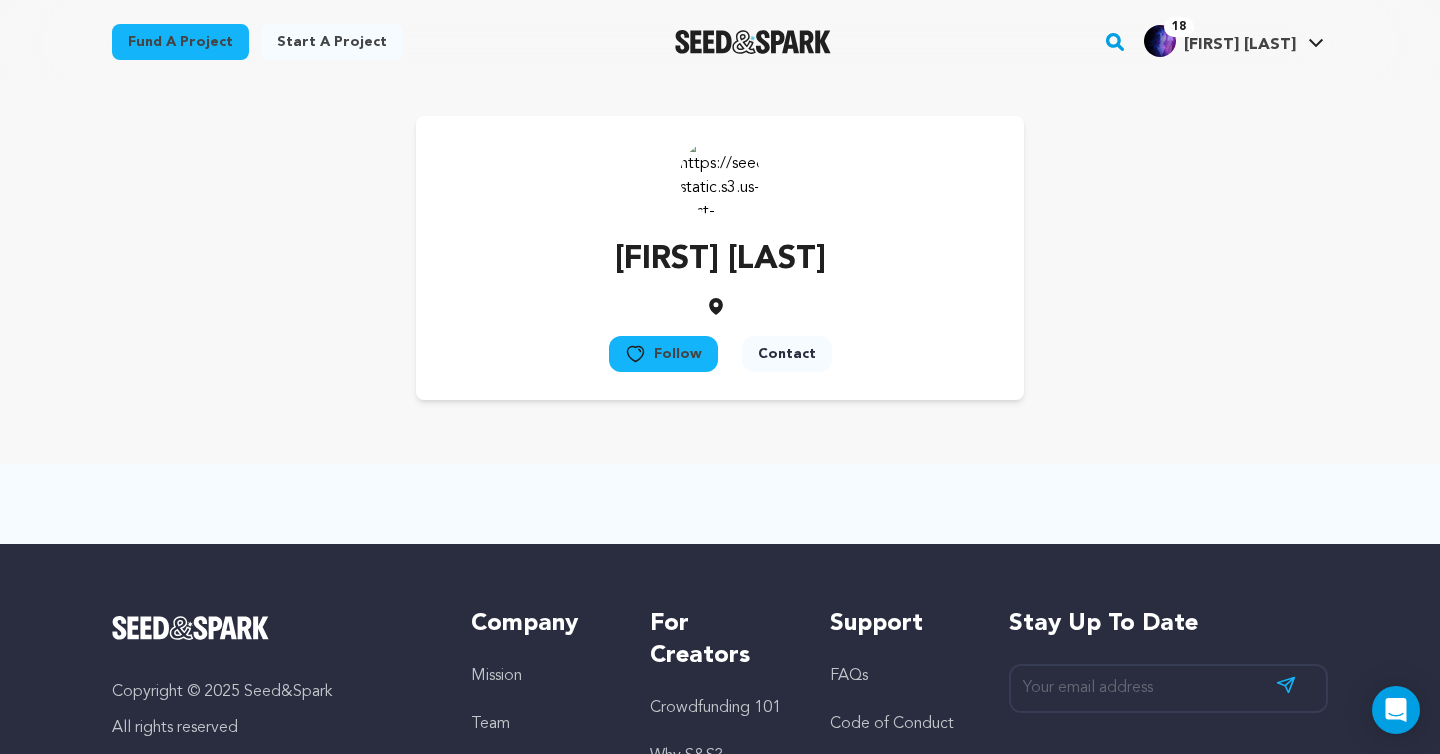 scroll, scrollTop: 0, scrollLeft: 0, axis: both 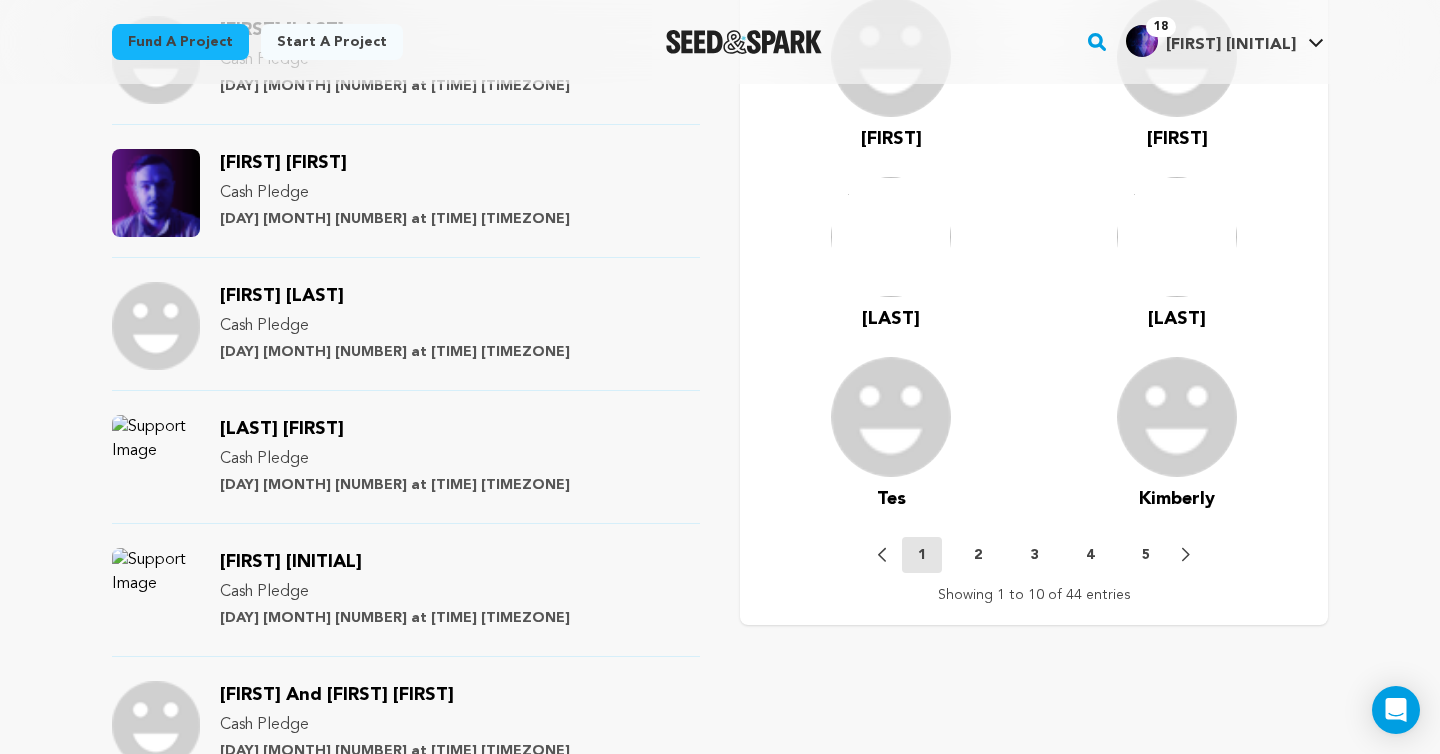 click on "5" at bounding box center [1146, 555] 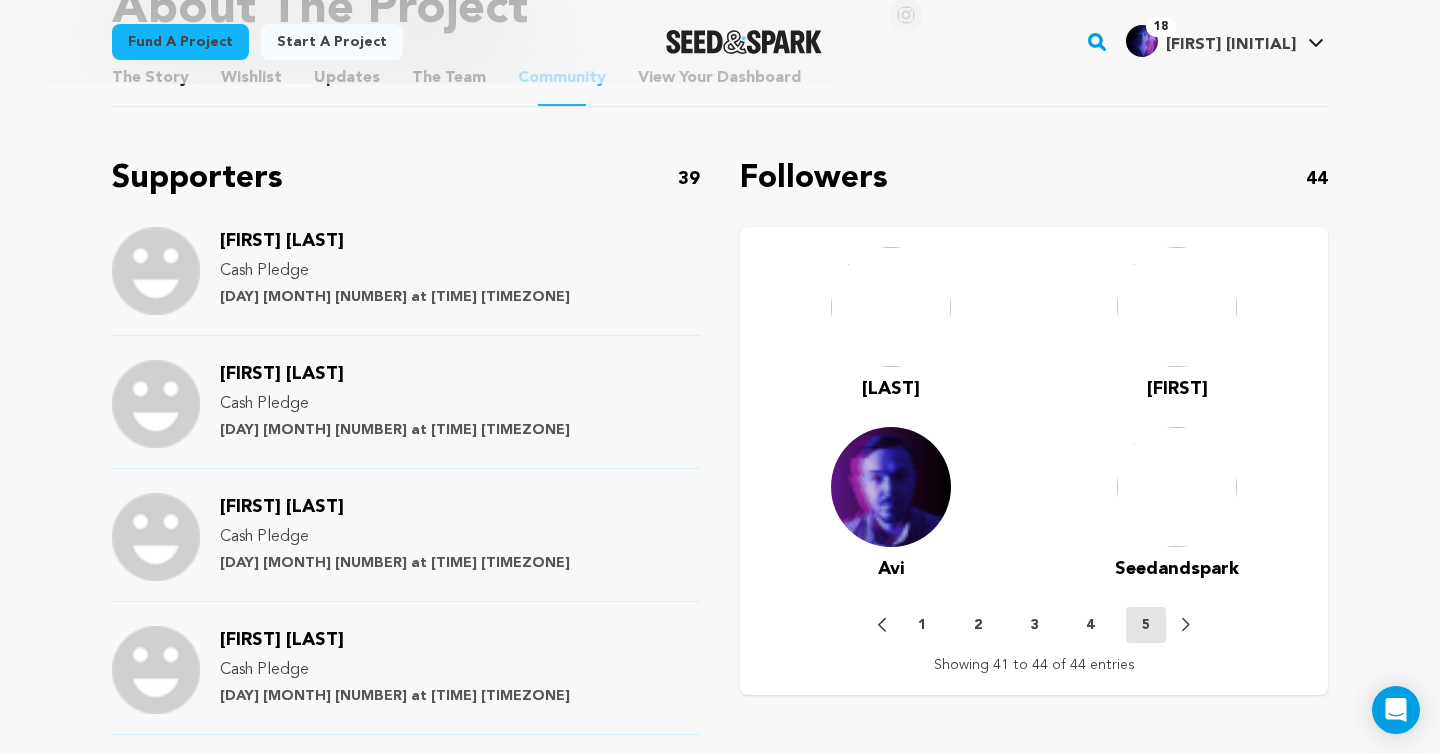 scroll, scrollTop: 1178, scrollLeft: 0, axis: vertical 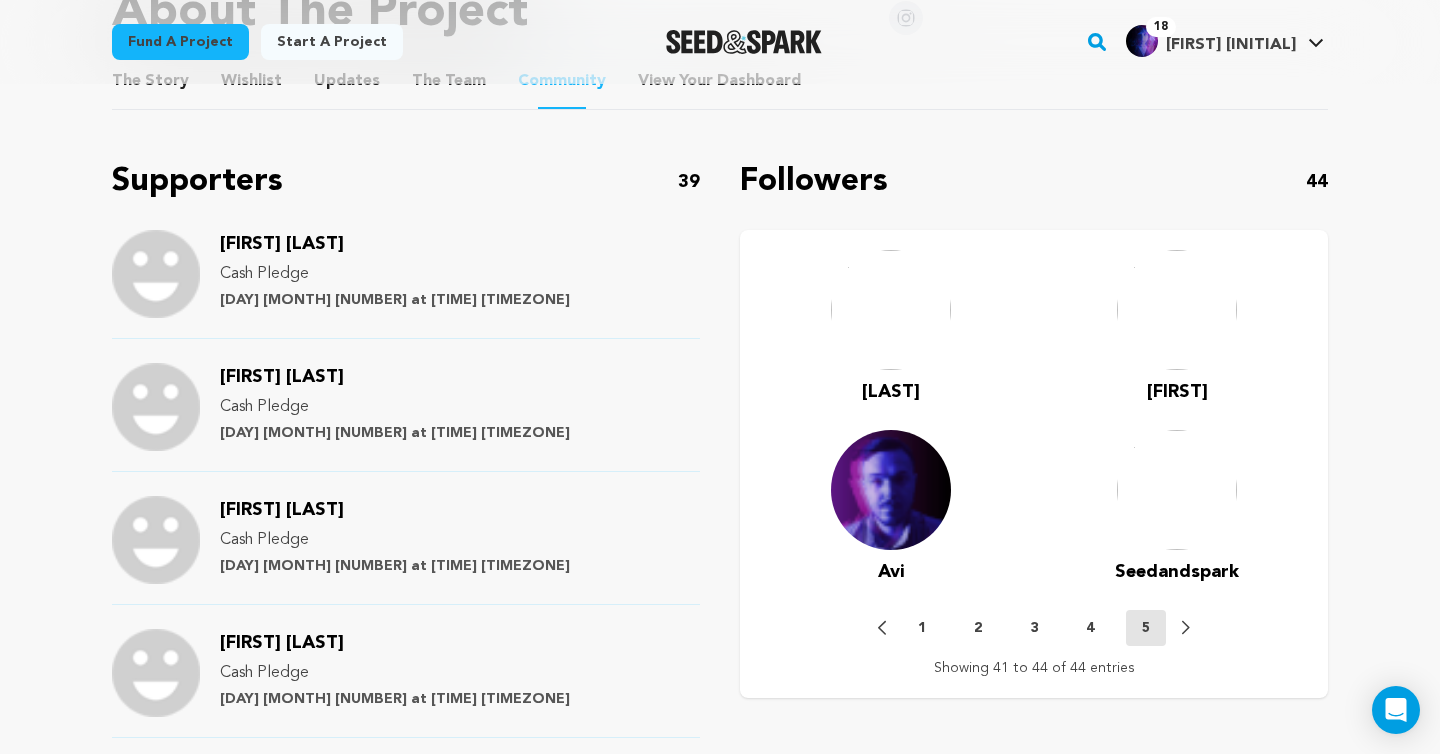 click on "4" at bounding box center [1090, 628] 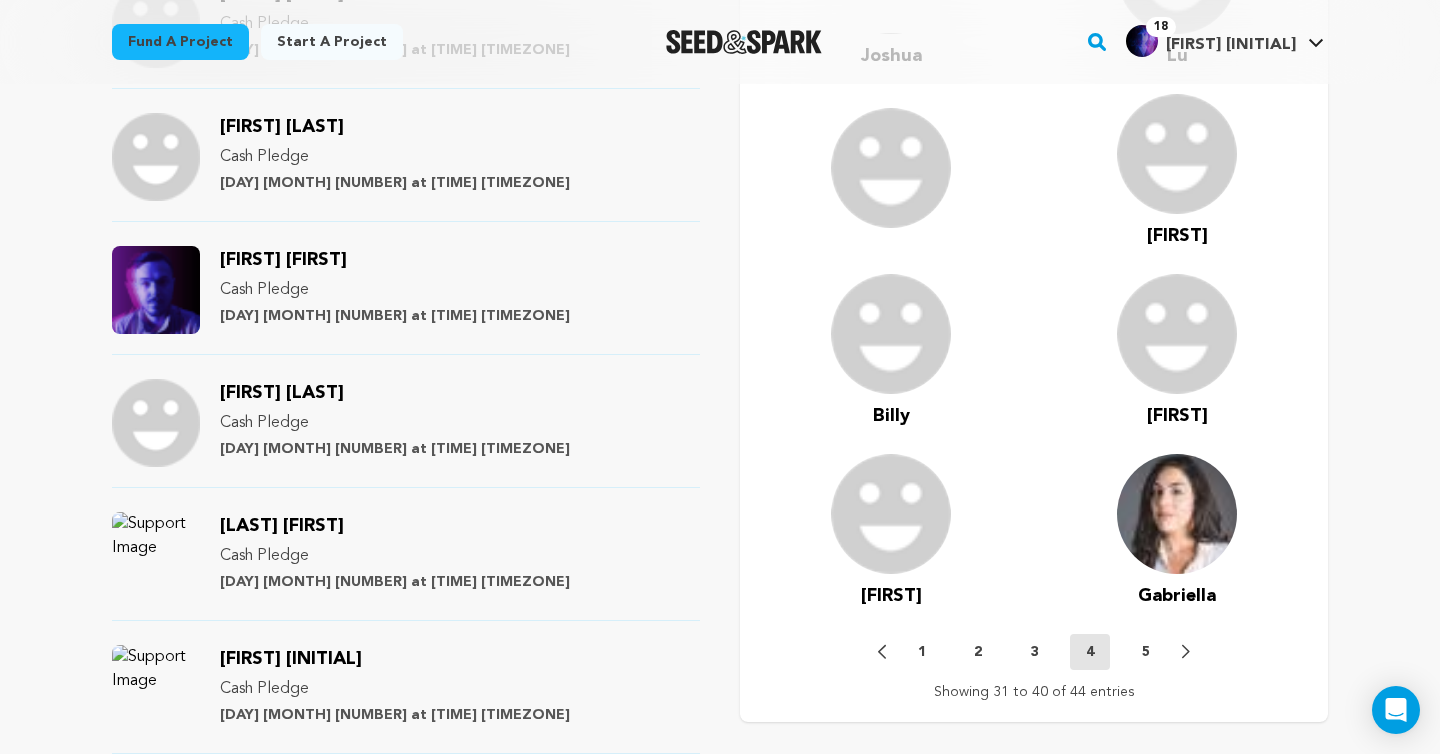 scroll, scrollTop: 1695, scrollLeft: 0, axis: vertical 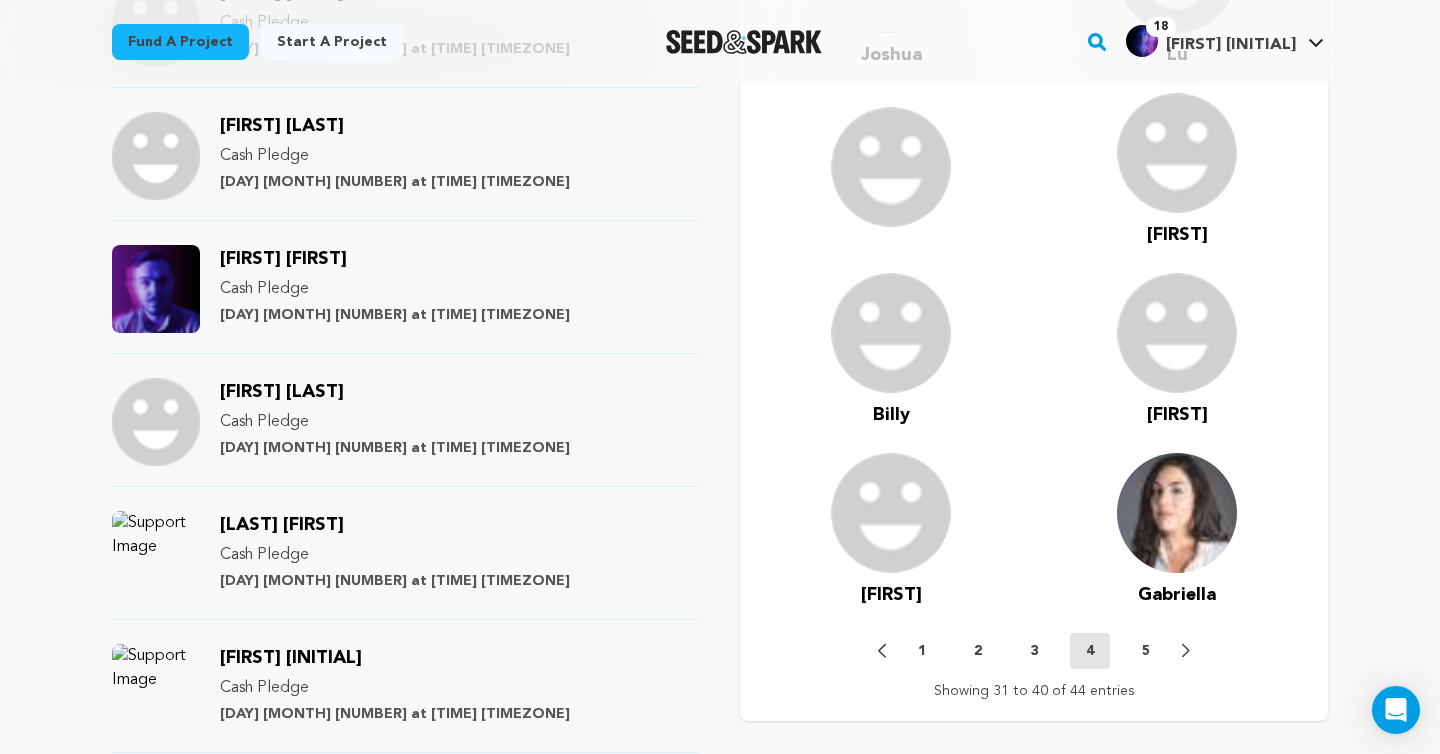 click on "3" at bounding box center [1034, 651] 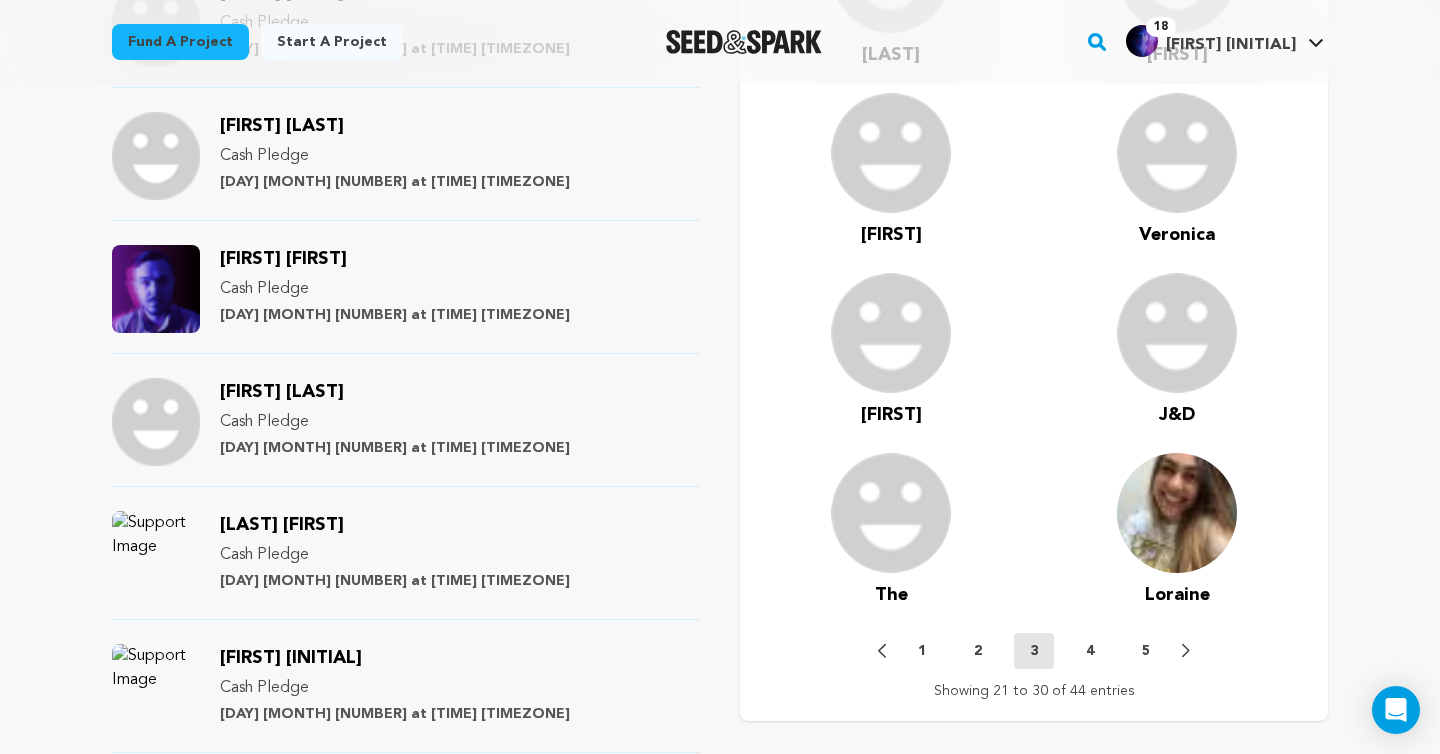 click on "Previous
1
2
3
4
5
Next" at bounding box center (1034, 651) 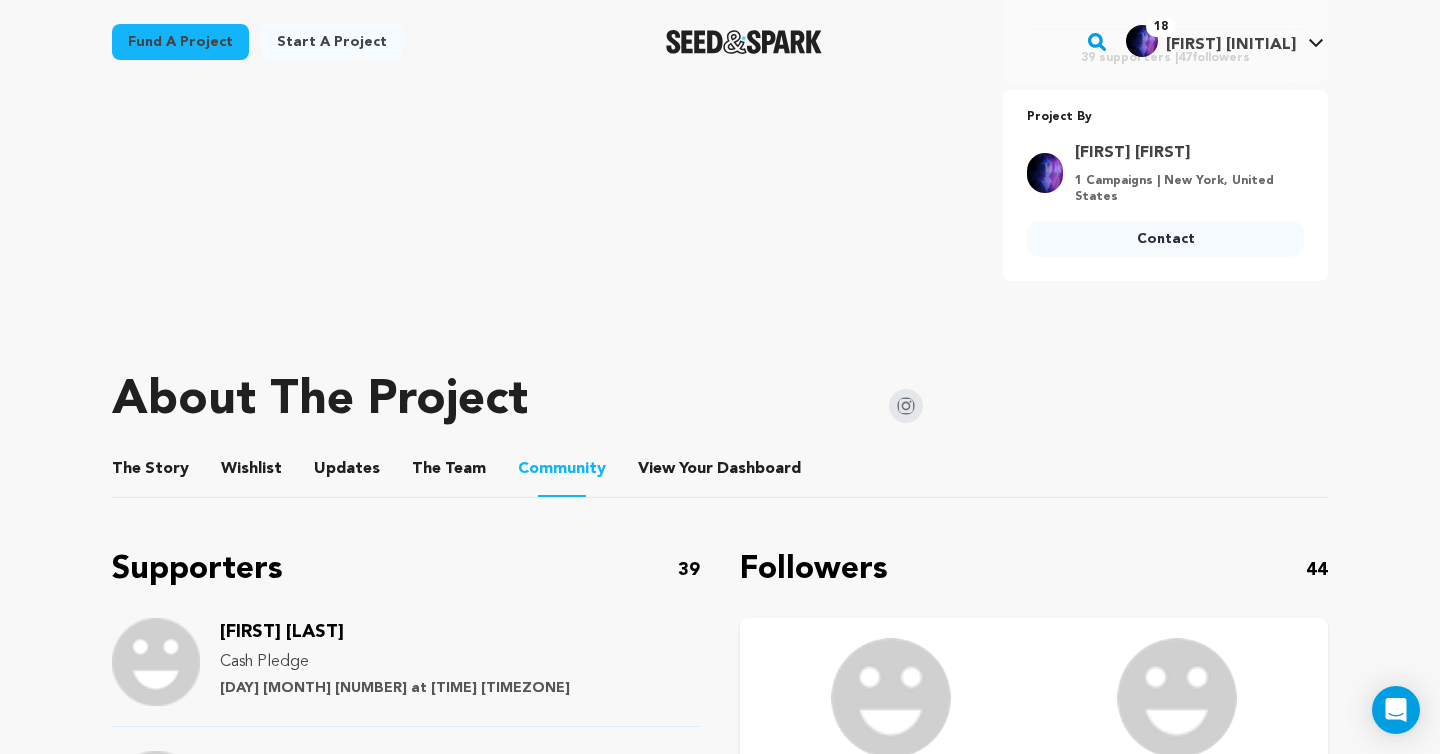 scroll, scrollTop: 854, scrollLeft: 0, axis: vertical 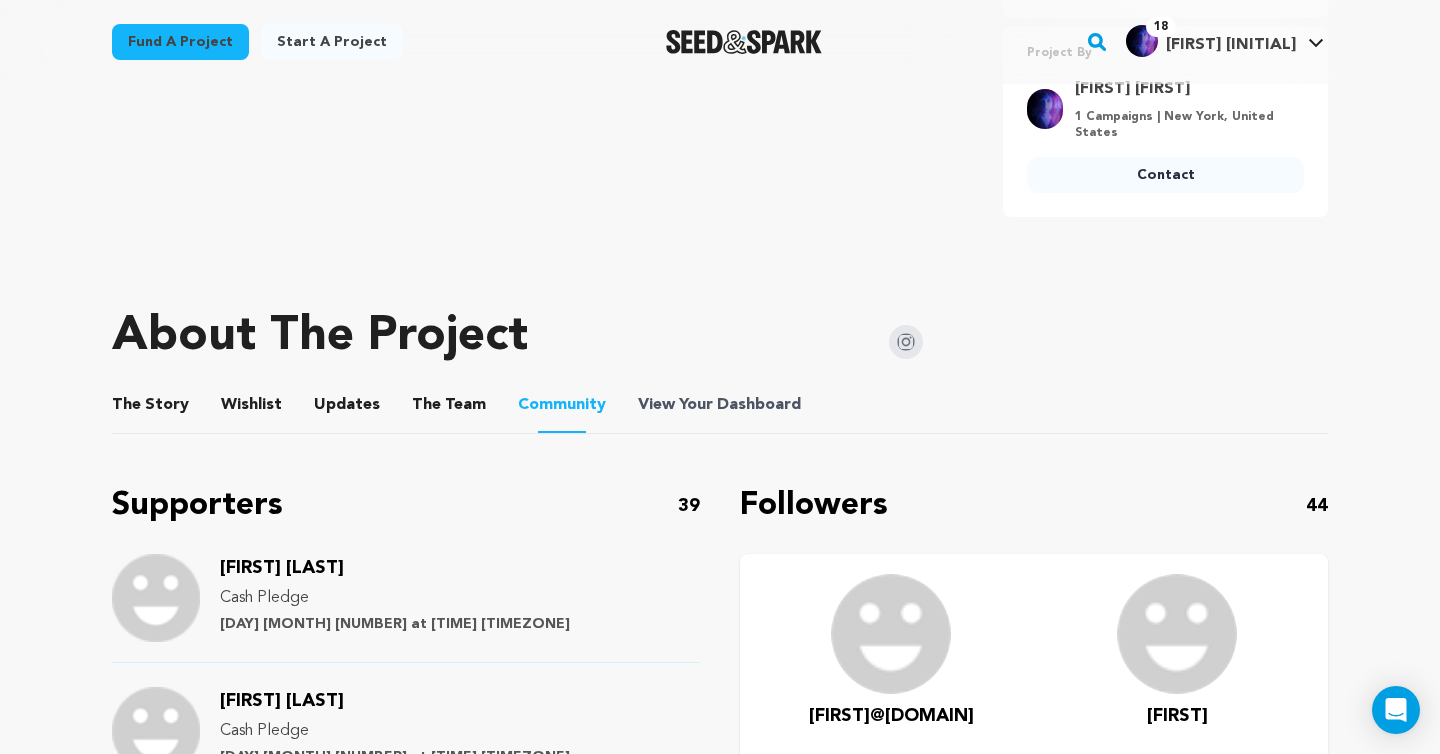 click on "Dashboard" at bounding box center (759, 405) 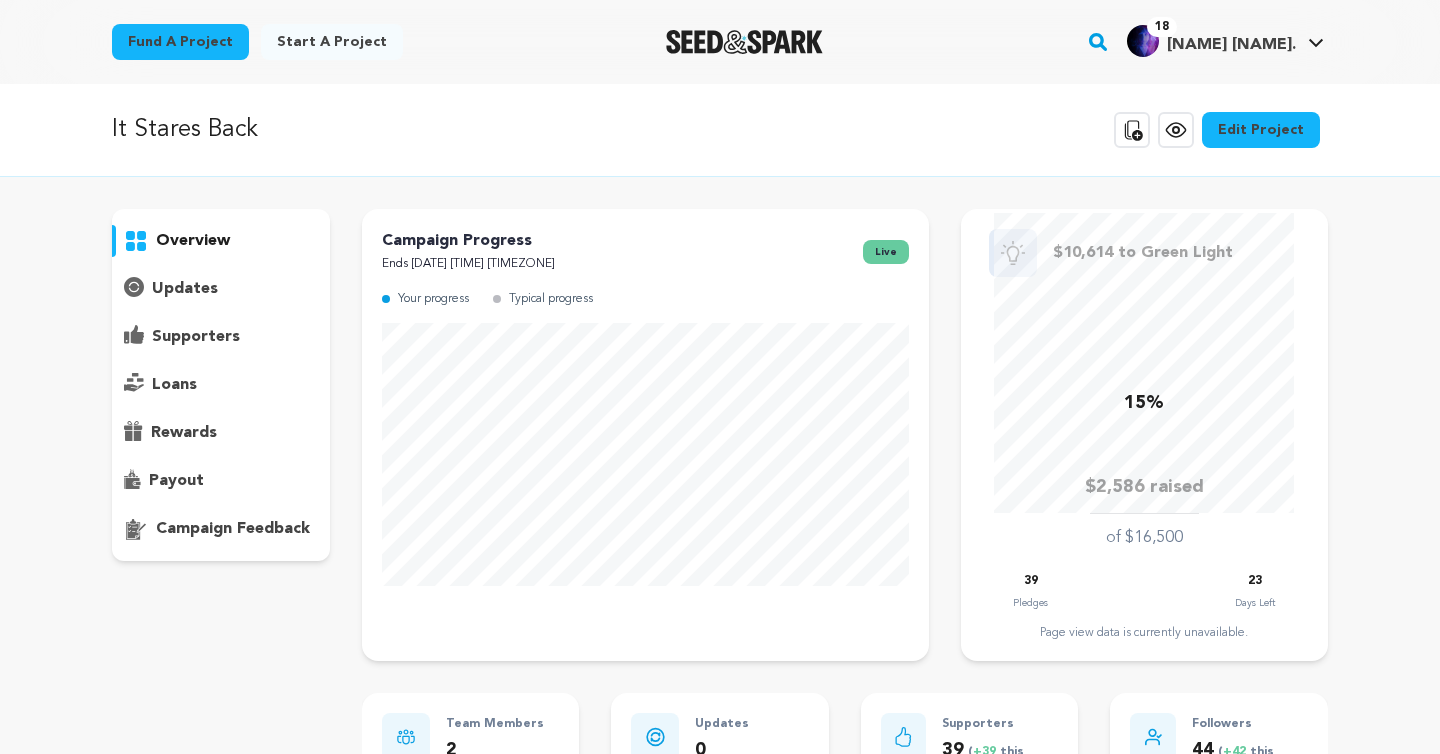 scroll, scrollTop: 0, scrollLeft: 0, axis: both 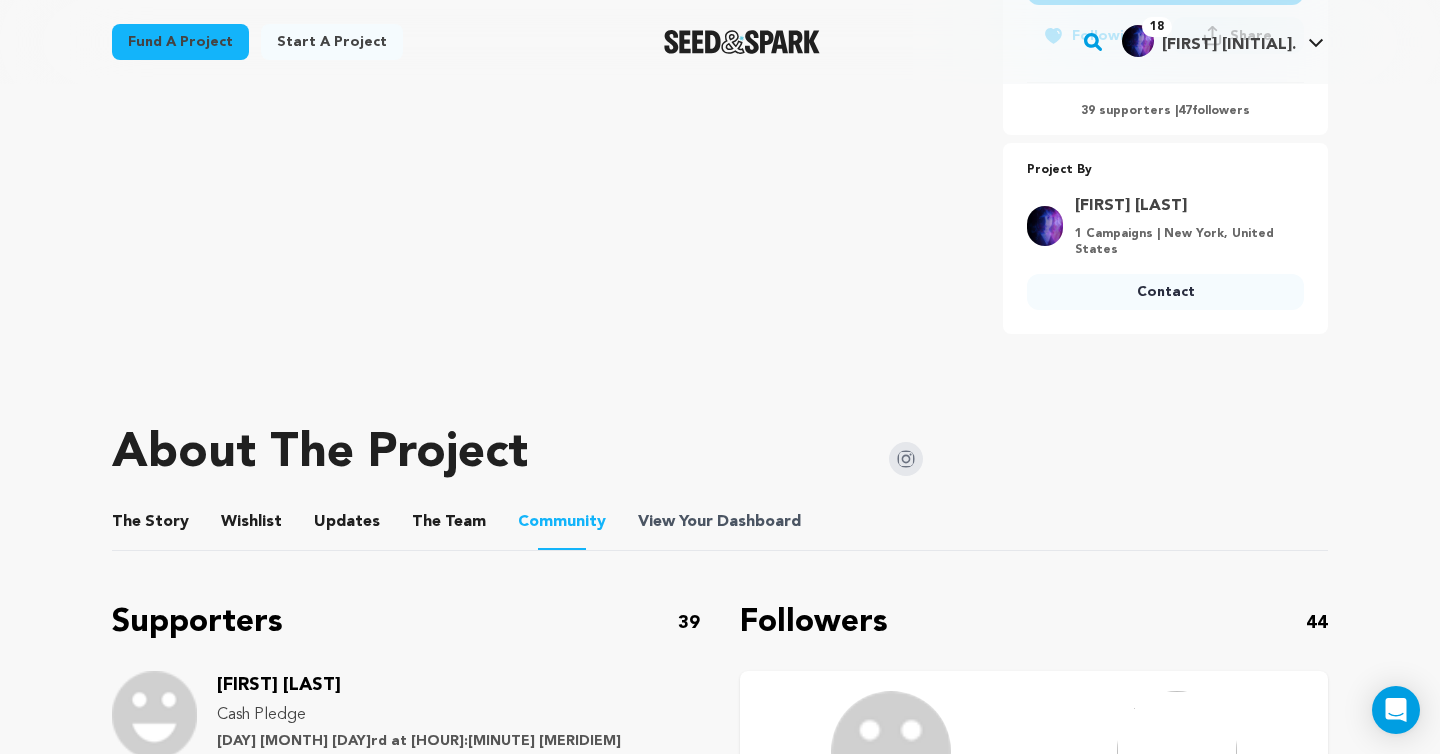 click on "Dashboard" at bounding box center (759, 522) 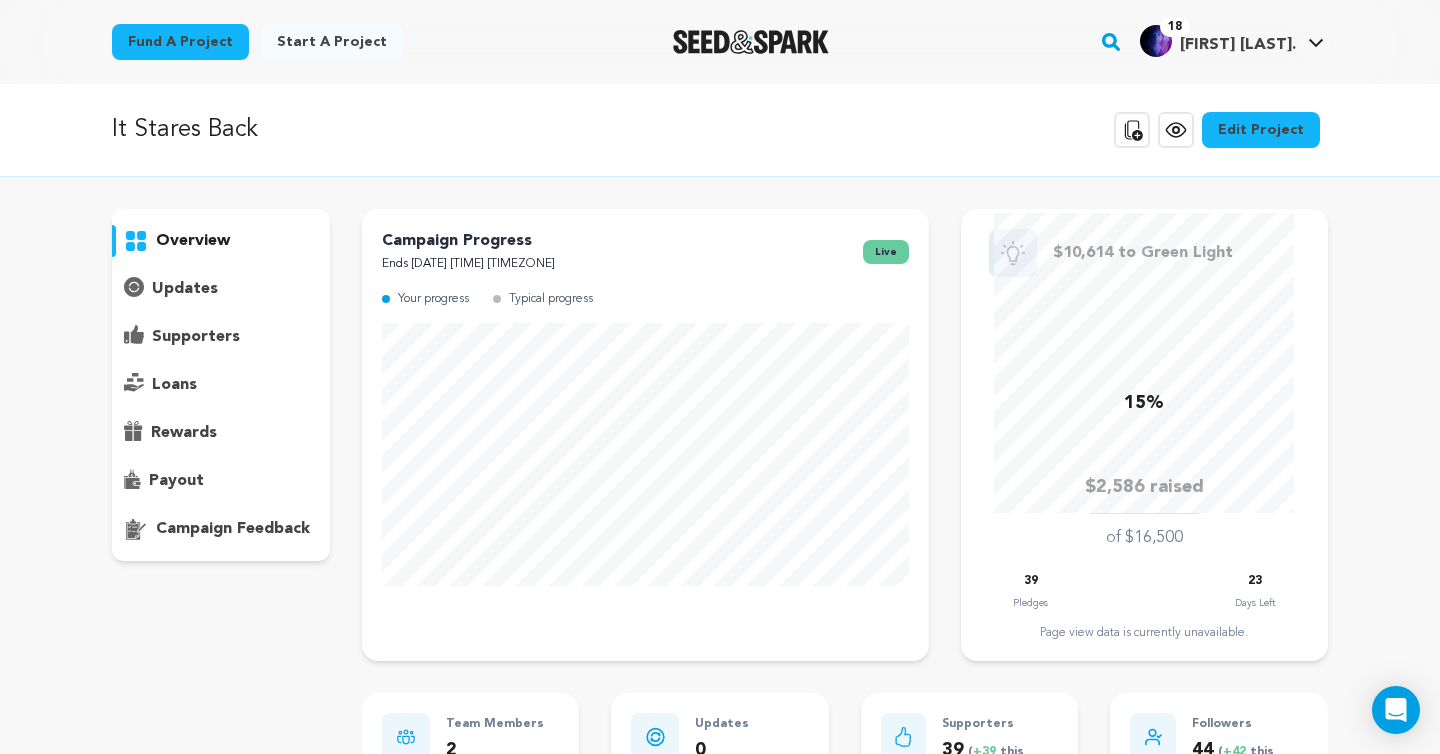scroll, scrollTop: 0, scrollLeft: 0, axis: both 